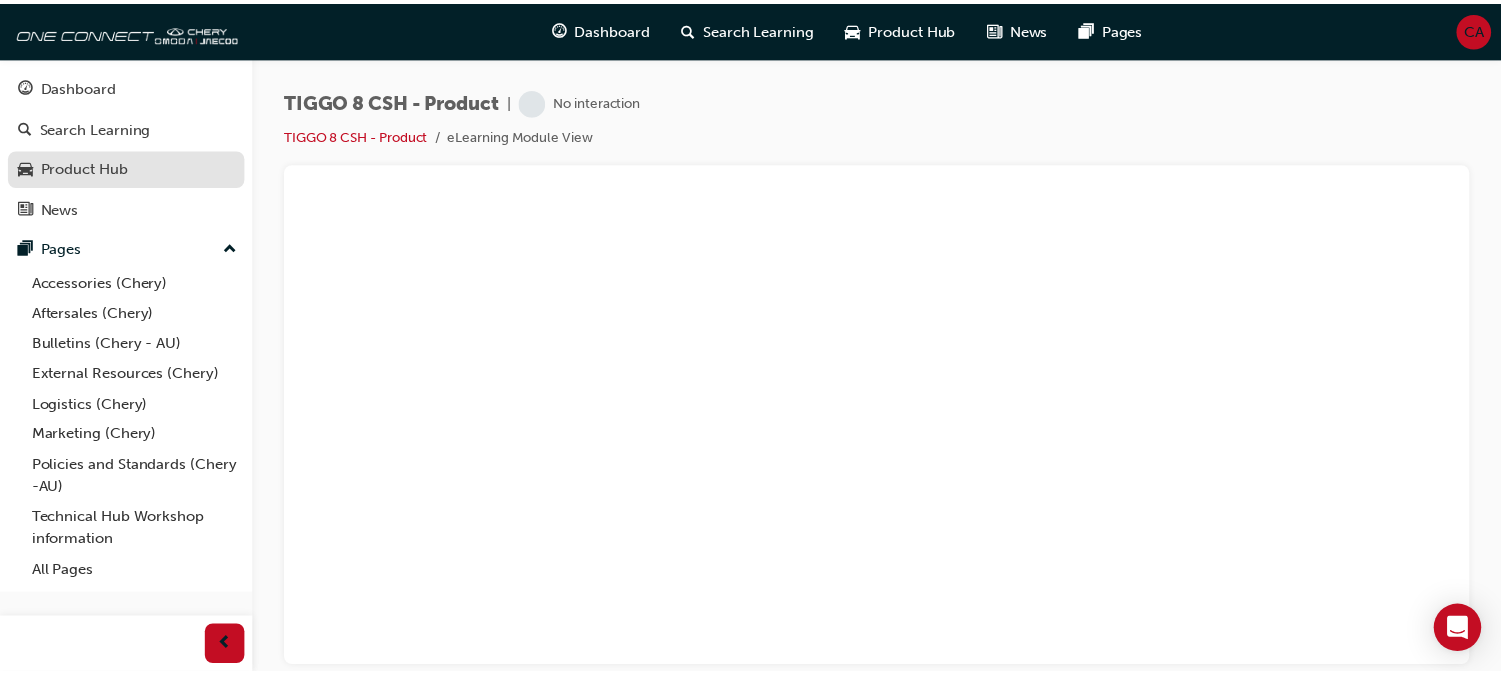 scroll, scrollTop: 0, scrollLeft: 0, axis: both 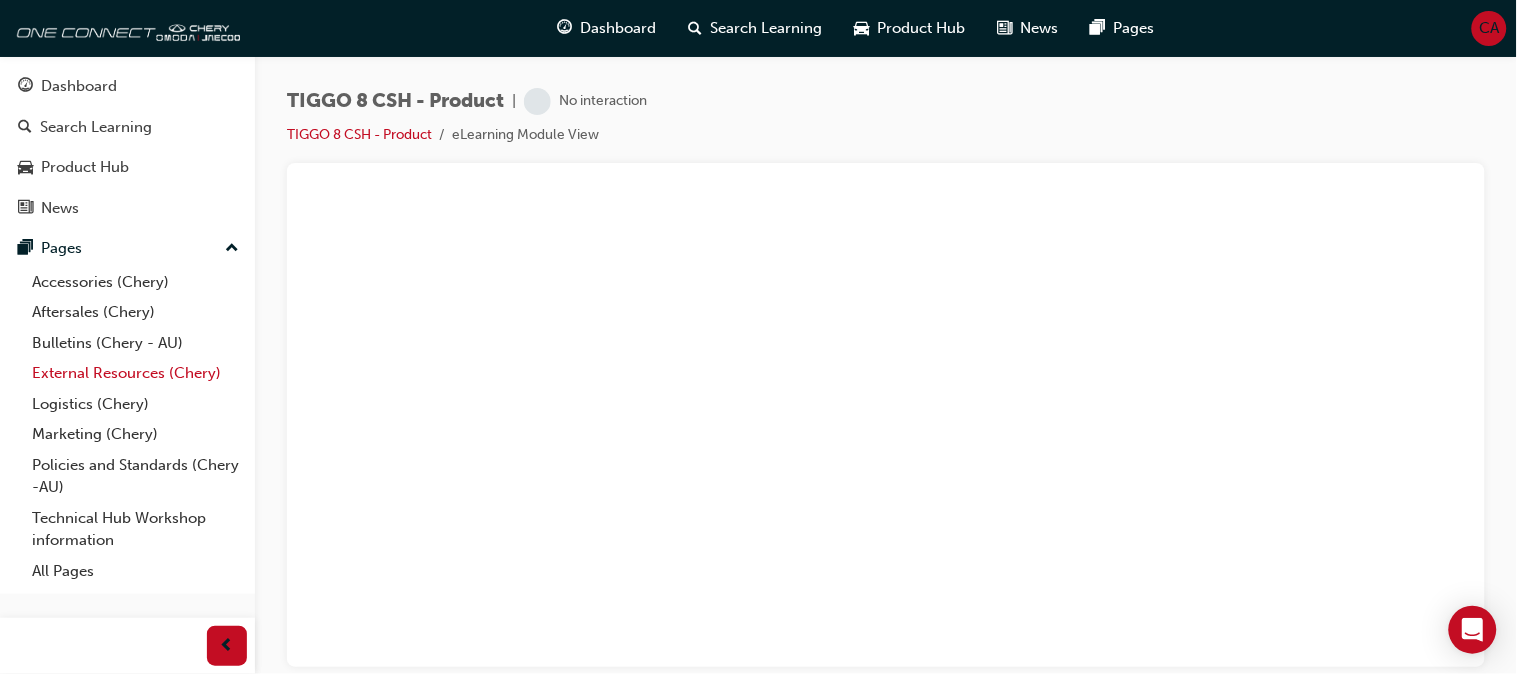 click on "External Resources (Chery)" at bounding box center [135, 373] 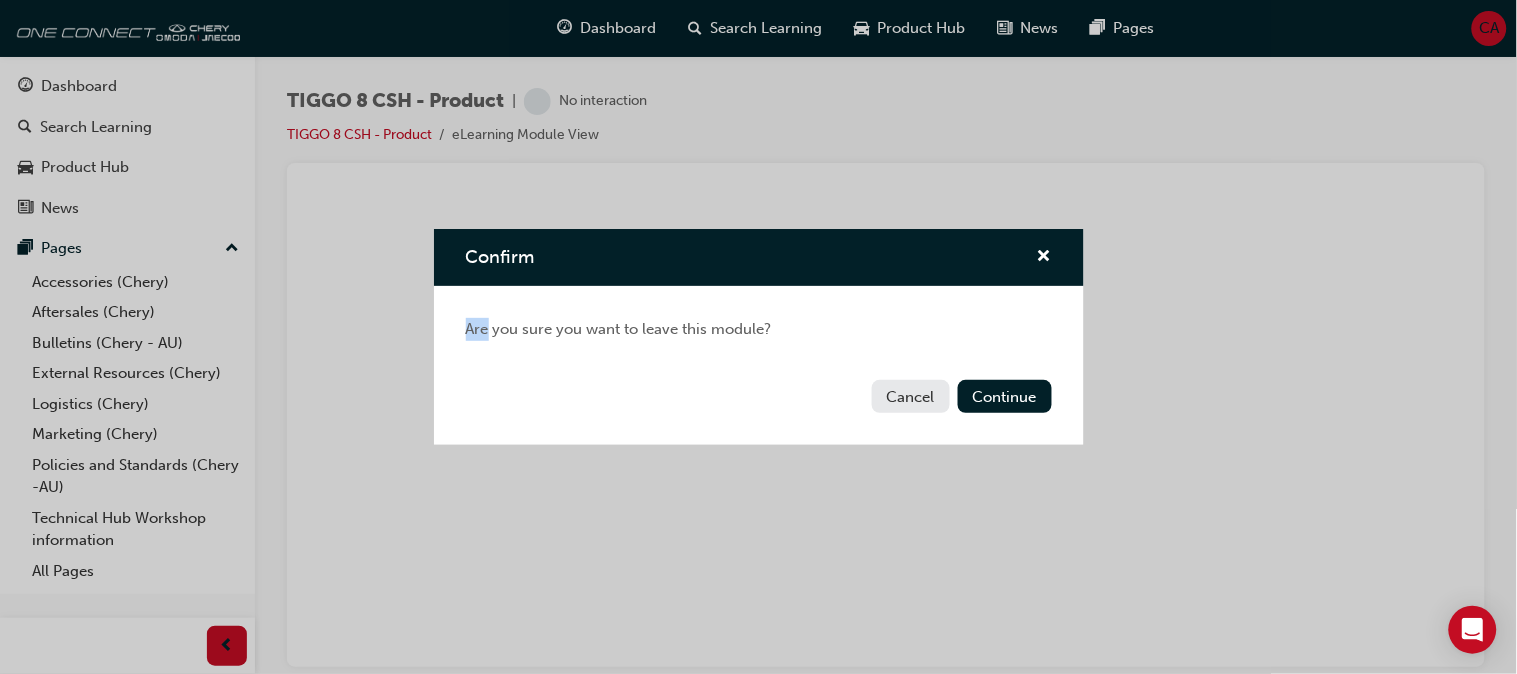 drag, startPoint x: 108, startPoint y: 366, endPoint x: 532, endPoint y: 307, distance: 428.08527 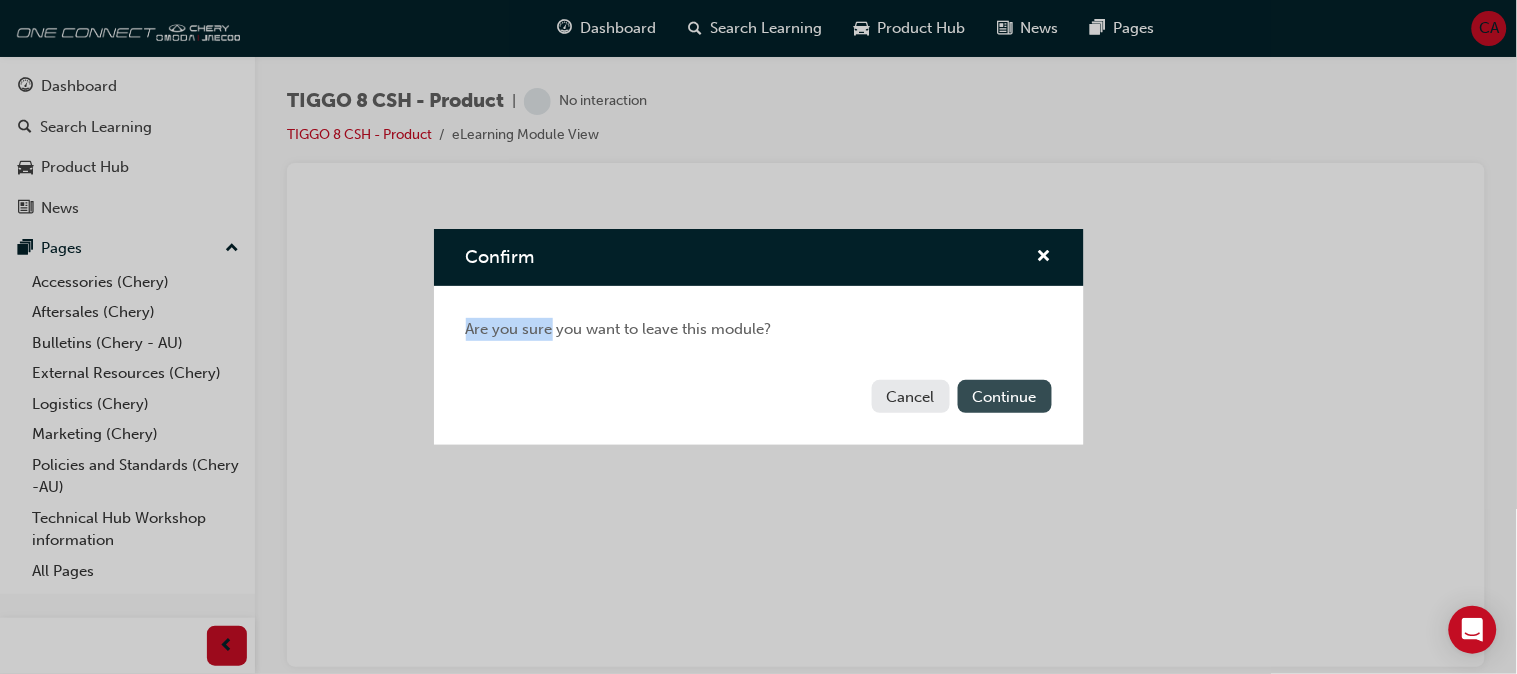 click on "Continue" at bounding box center [1005, 396] 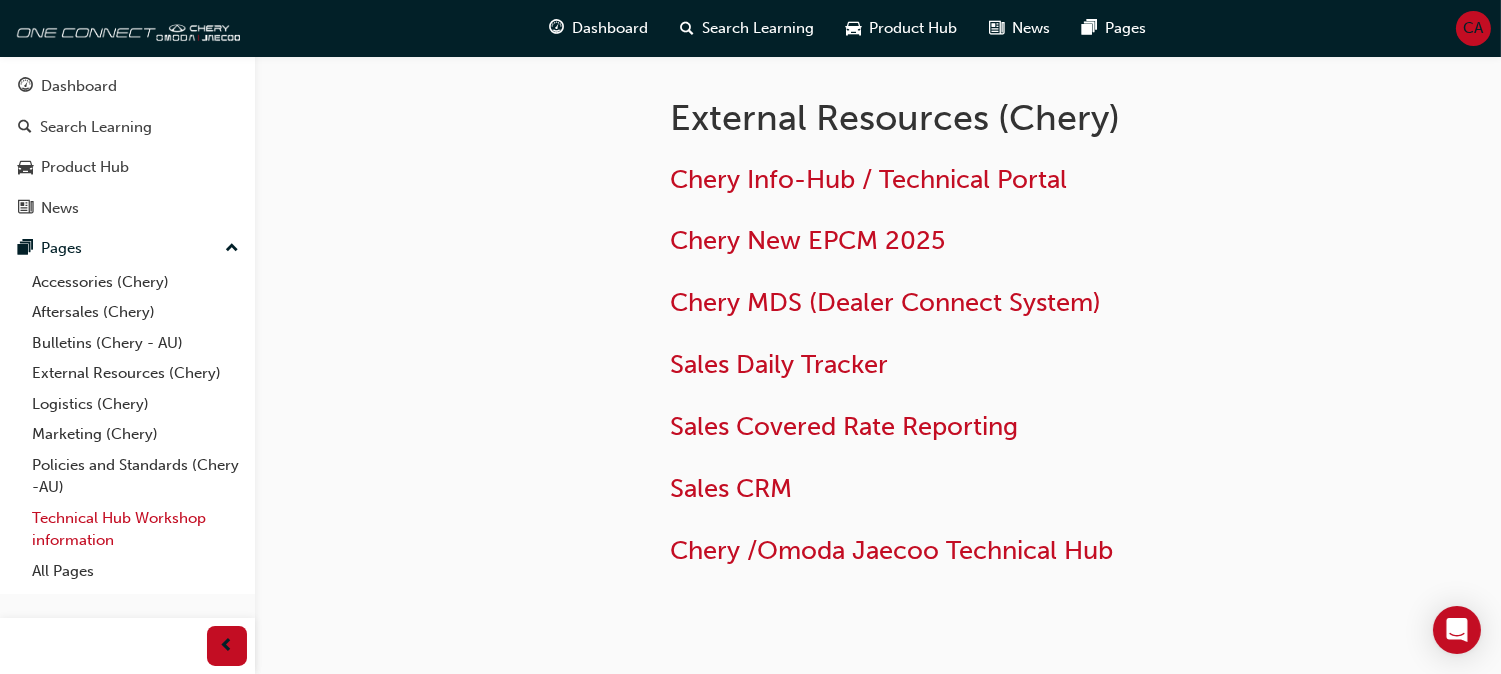 click on "Technical Hub Workshop information" at bounding box center (135, 529) 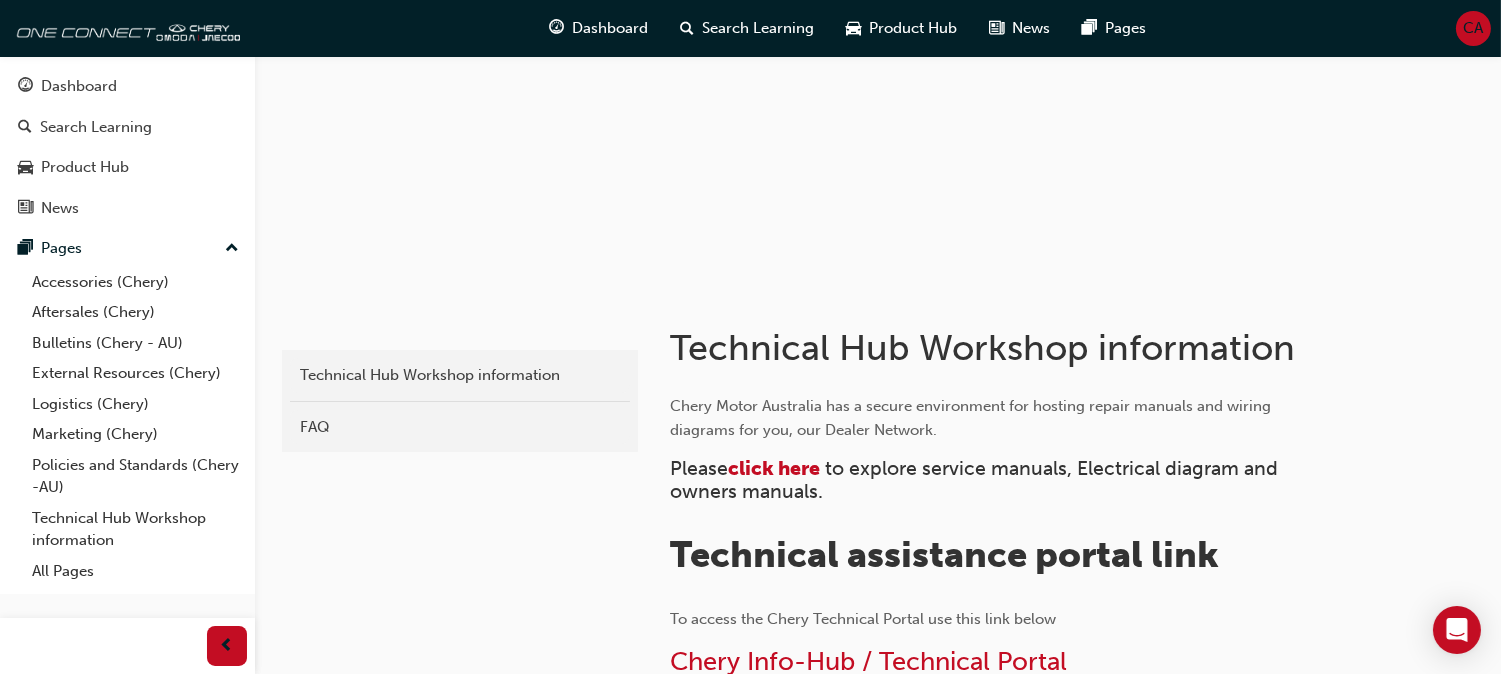 scroll, scrollTop: 200, scrollLeft: 0, axis: vertical 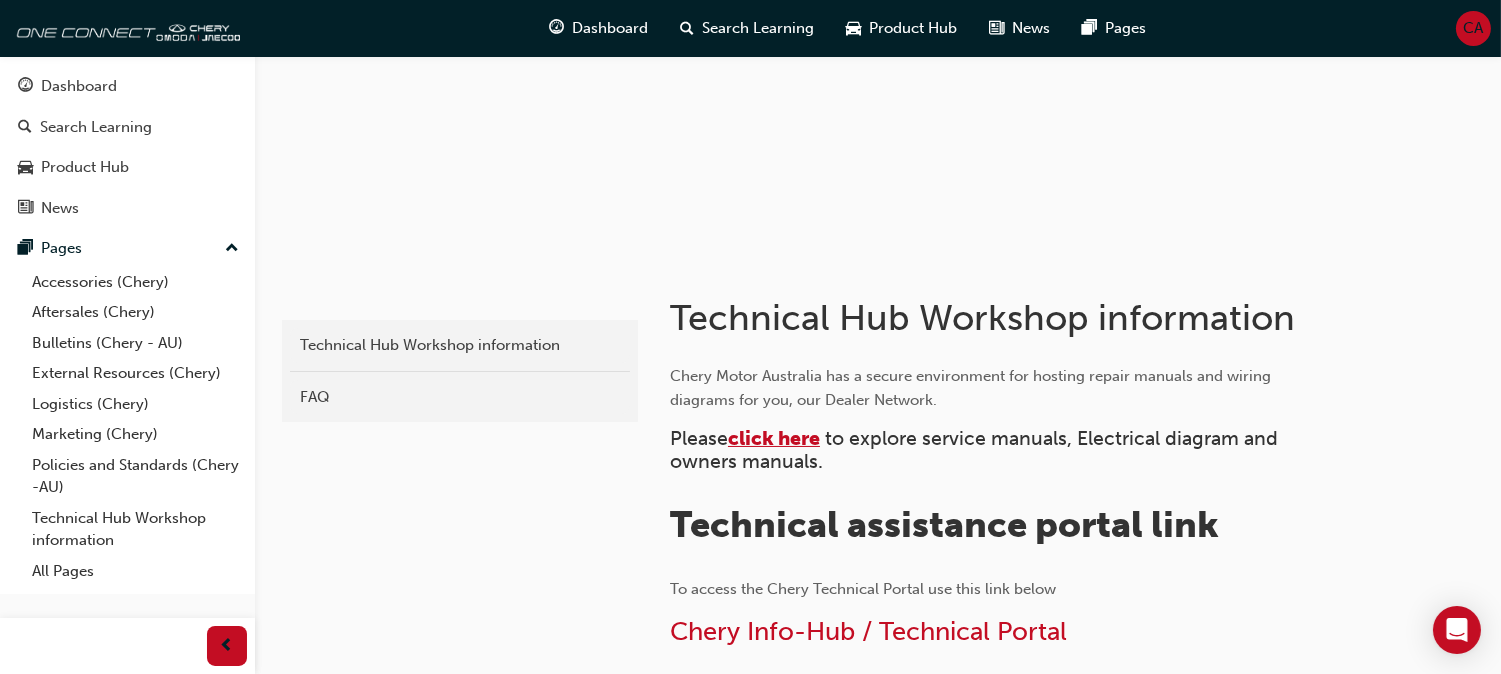 click on "click here" at bounding box center (774, 438) 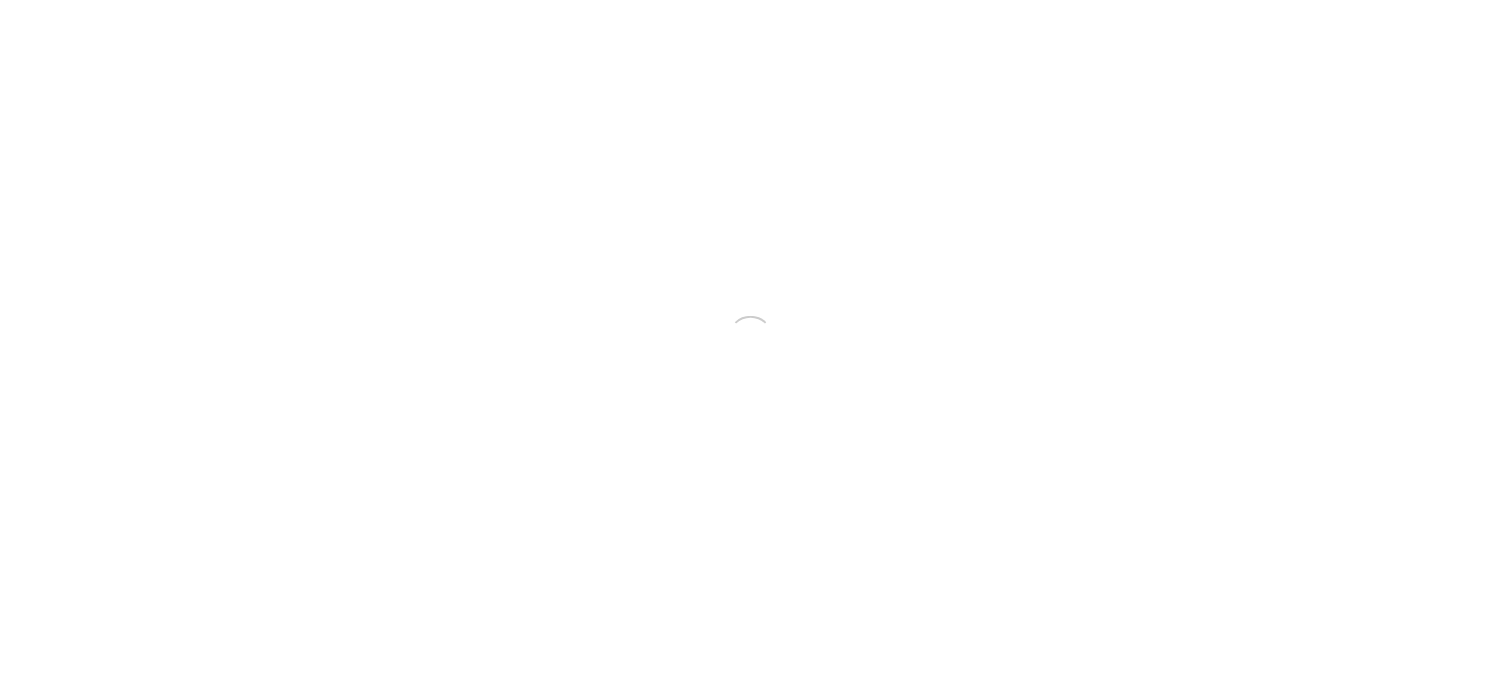scroll, scrollTop: 0, scrollLeft: 0, axis: both 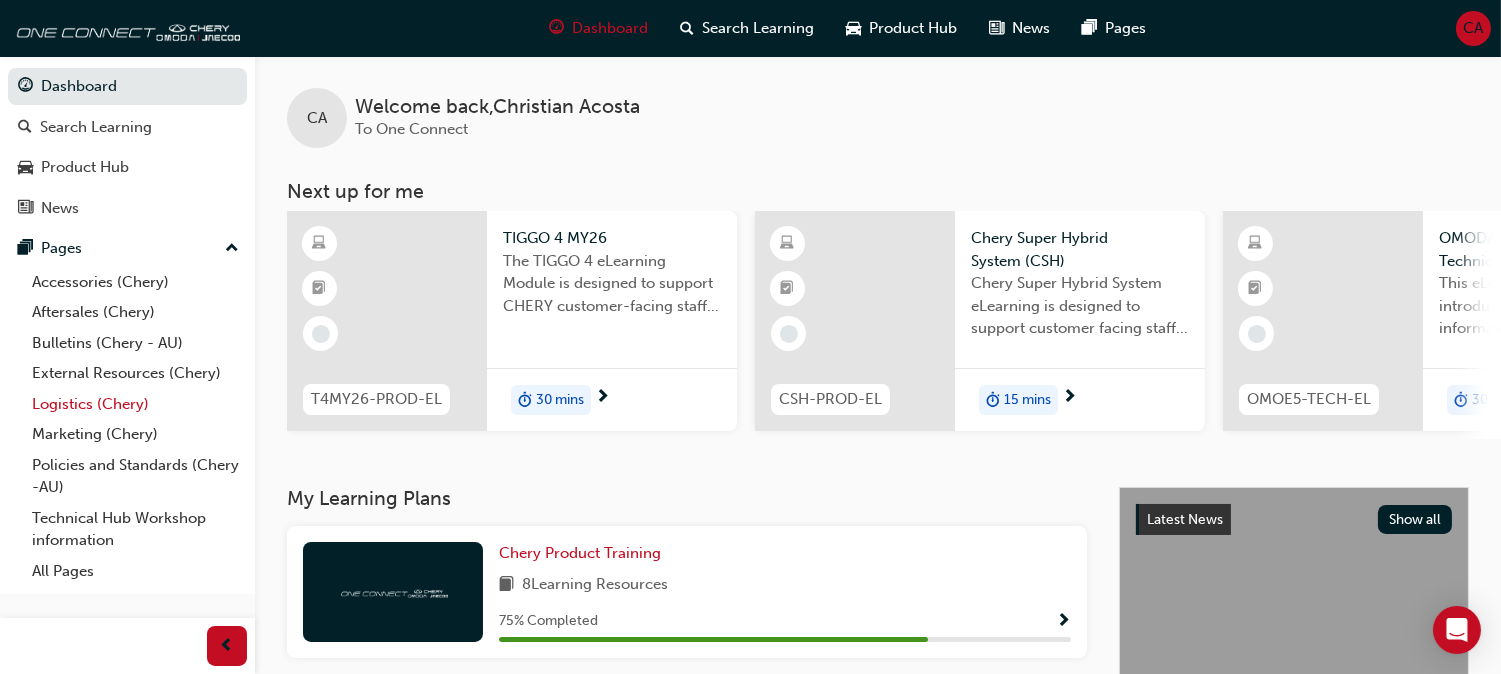 click on "Logistics (Chery)" at bounding box center [135, 404] 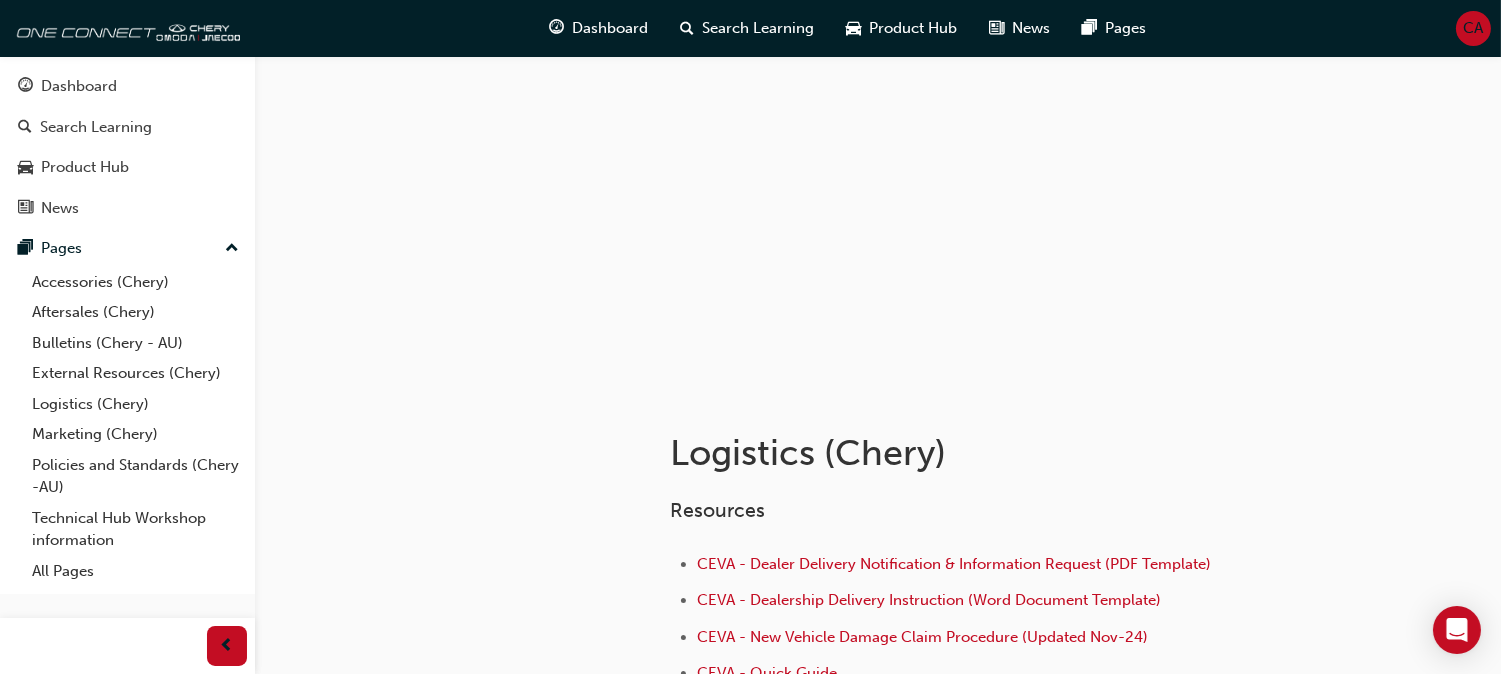 scroll, scrollTop: 197, scrollLeft: 0, axis: vertical 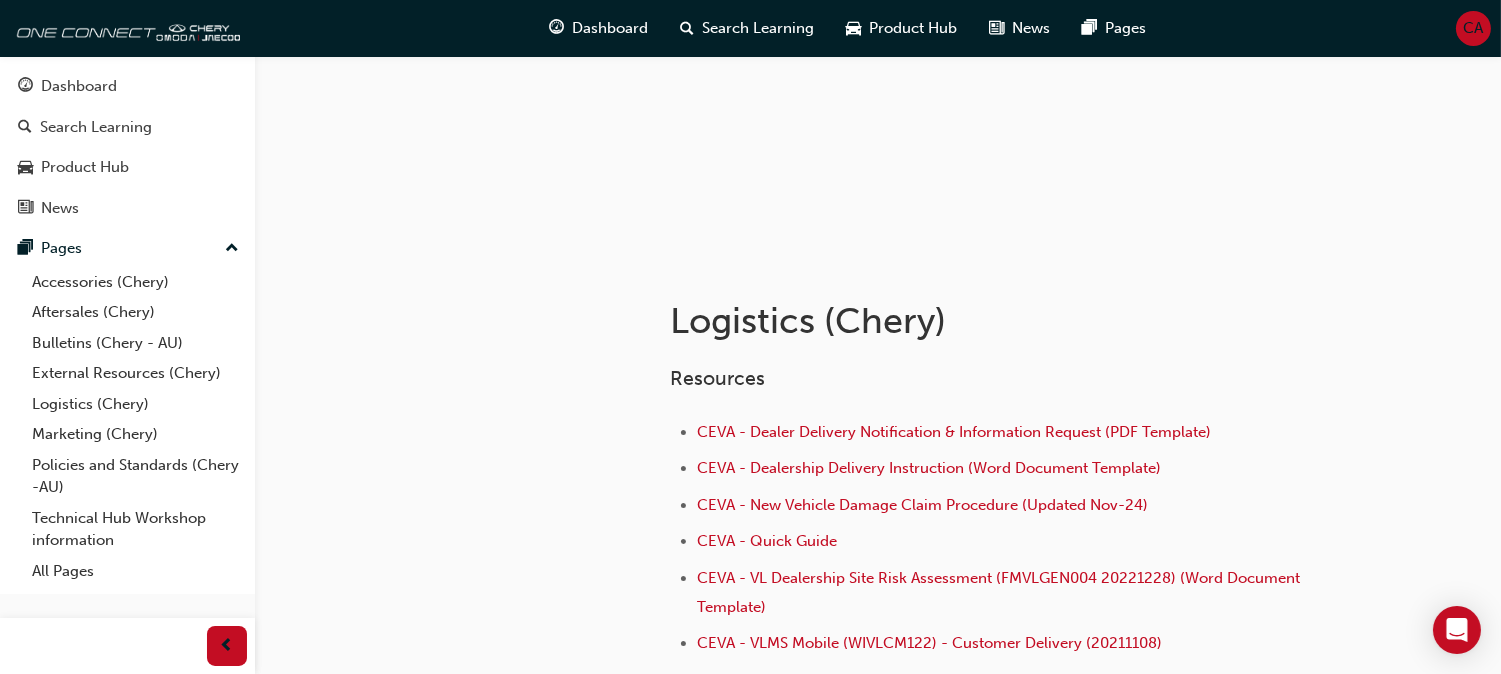 click at bounding box center (458, 663) 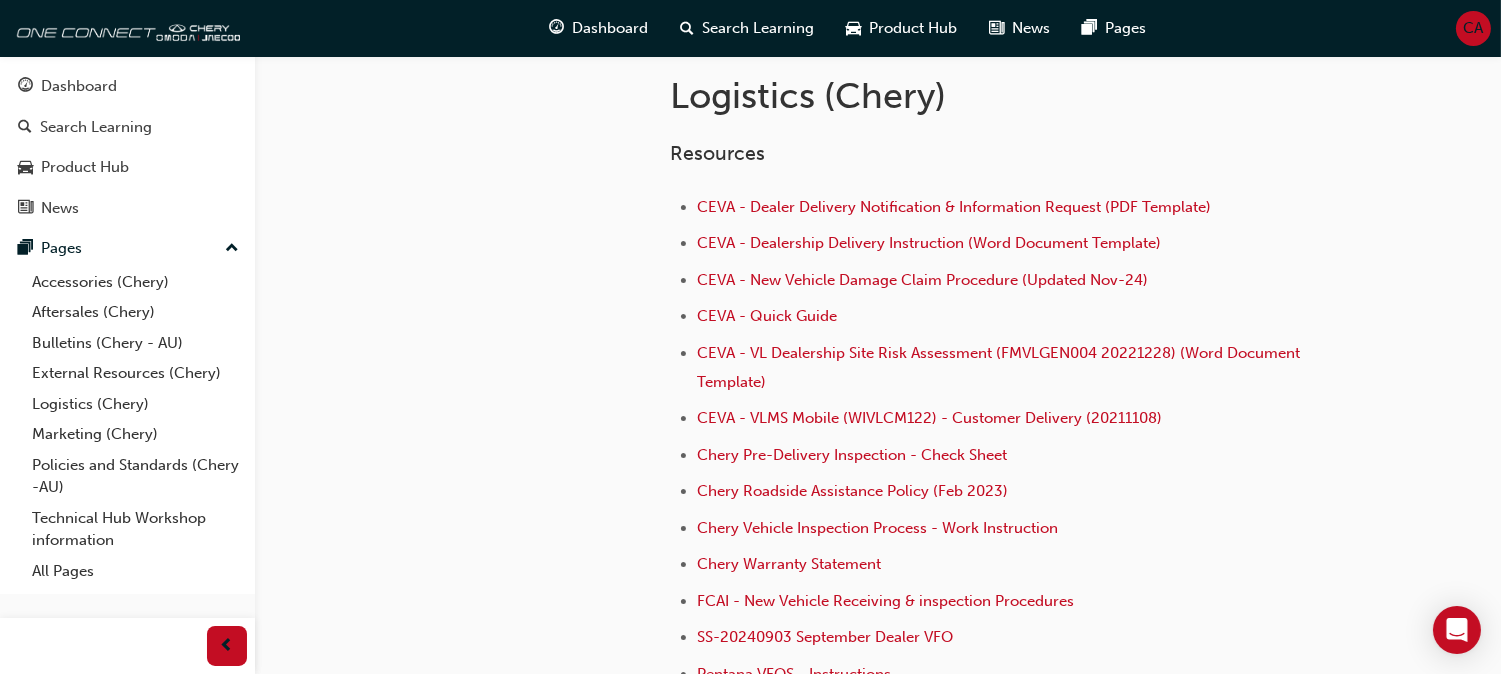click at bounding box center (458, 438) 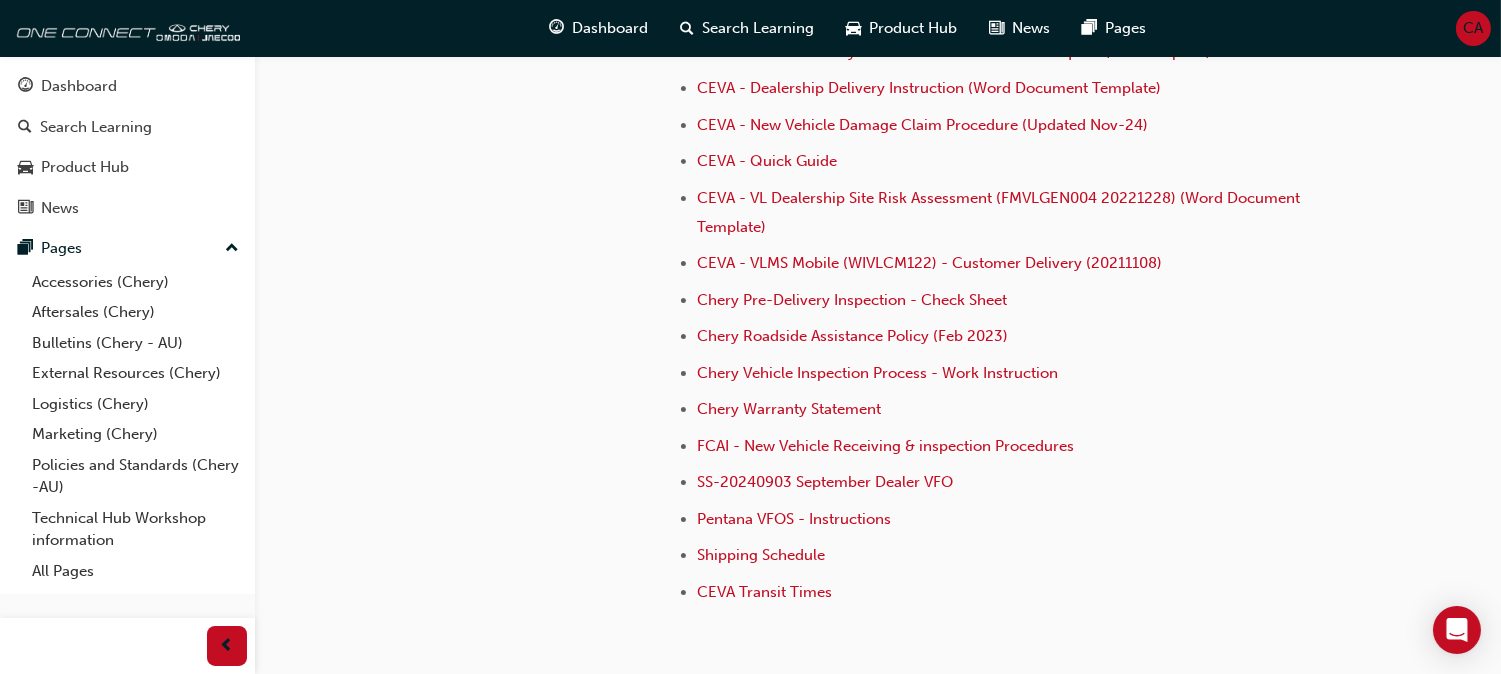 scroll, scrollTop: 592, scrollLeft: 0, axis: vertical 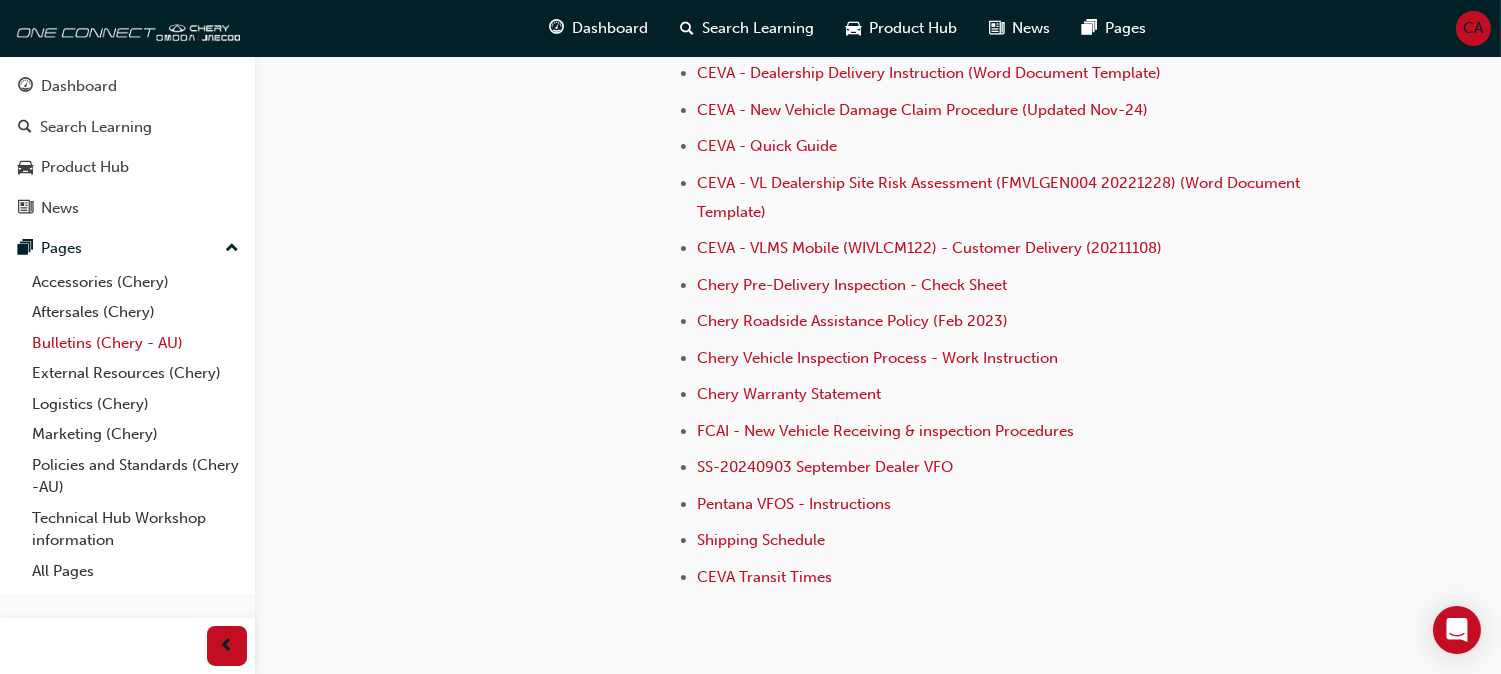 click on "Bulletins (Chery - AU)" at bounding box center (135, 343) 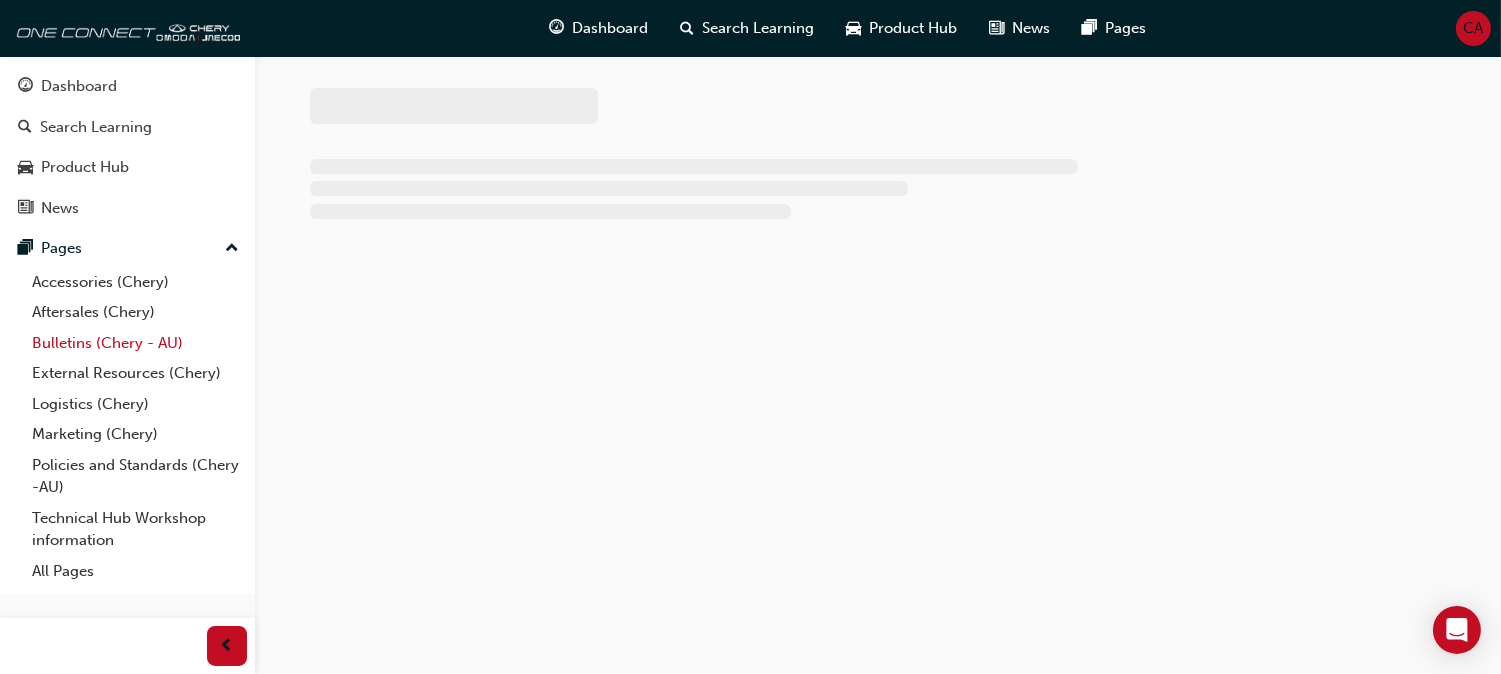 scroll, scrollTop: 0, scrollLeft: 0, axis: both 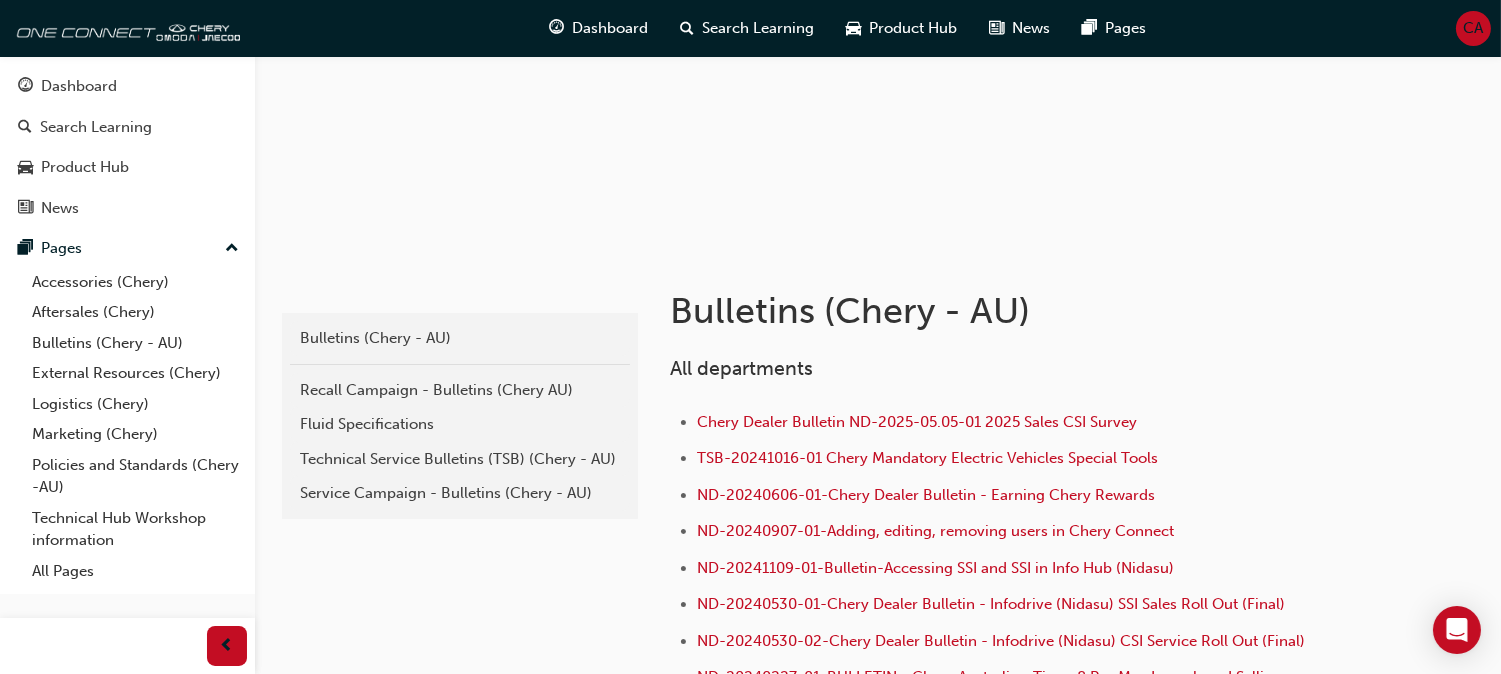 drag, startPoint x: 573, startPoint y: 285, endPoint x: 1042, endPoint y: 297, distance: 469.1535 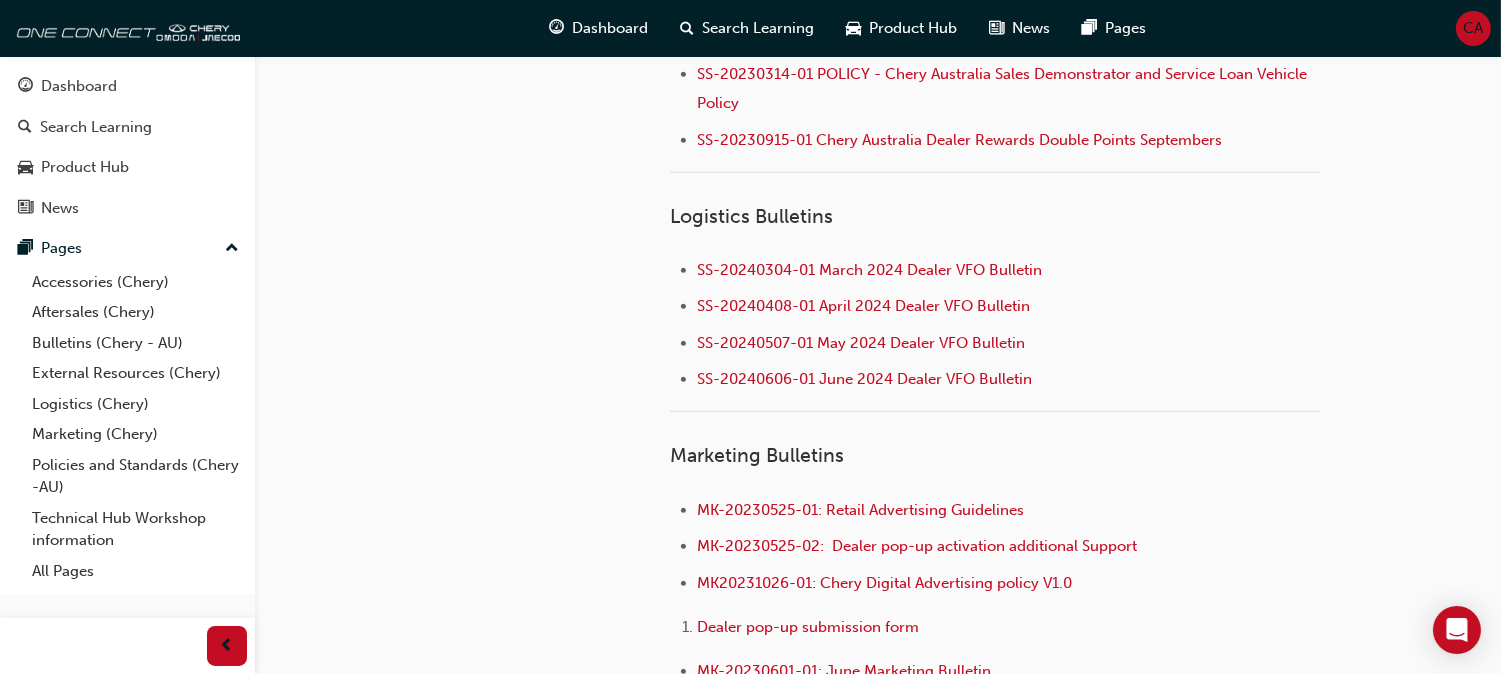 scroll, scrollTop: 2207, scrollLeft: 0, axis: vertical 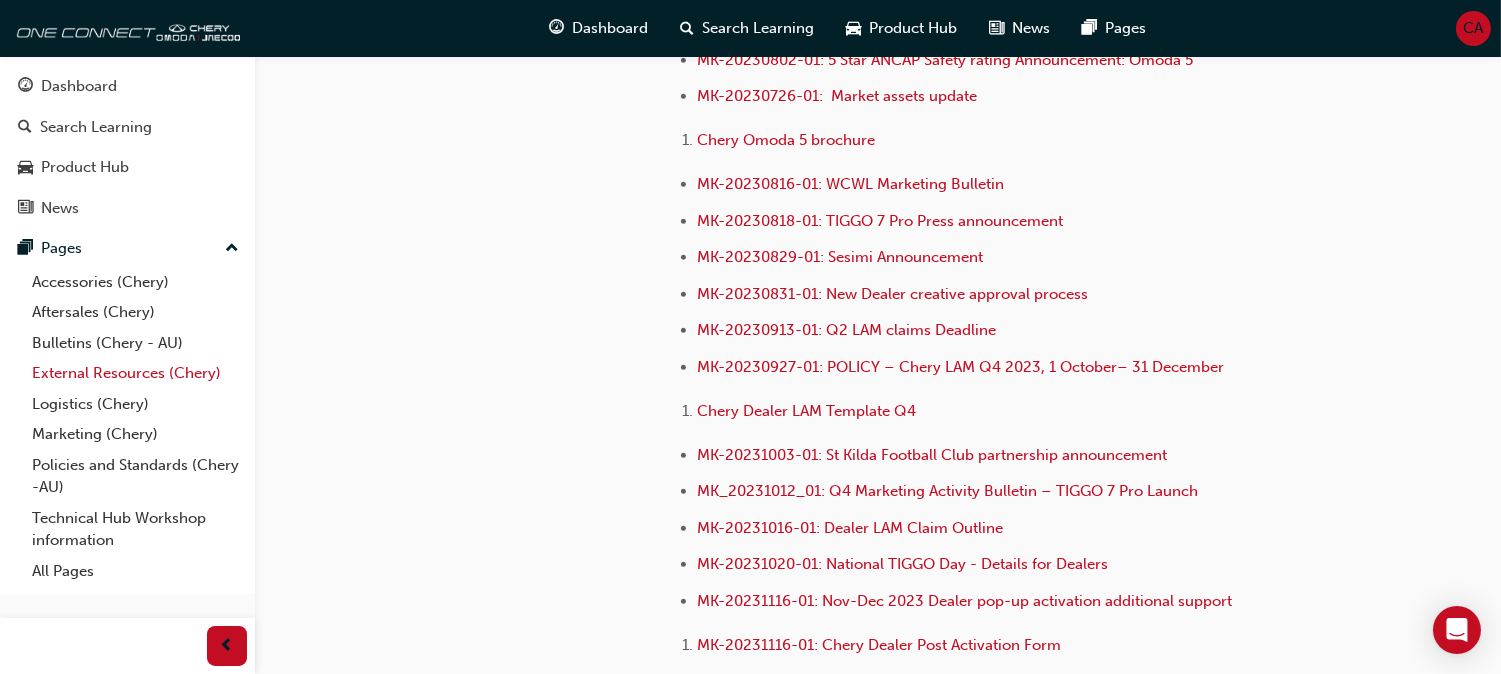 click on "External Resources (Chery)" at bounding box center [135, 373] 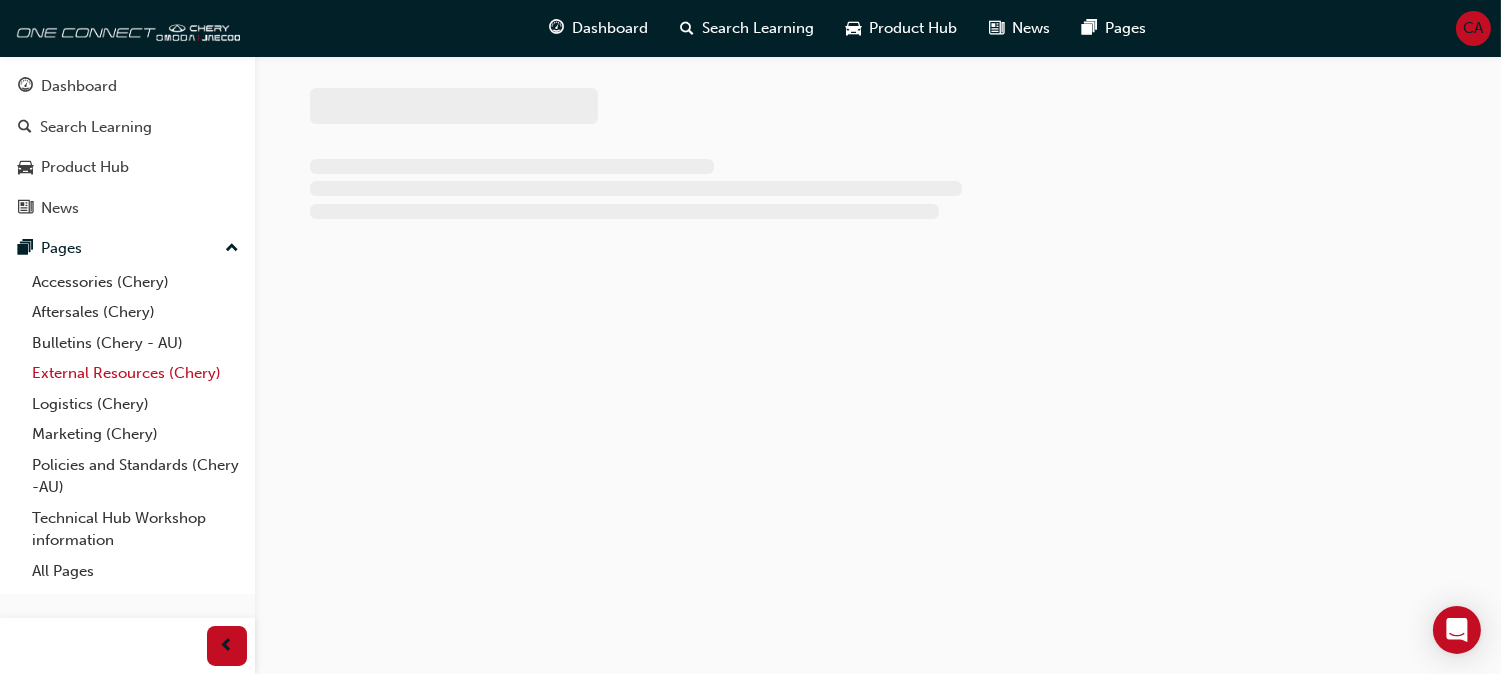 scroll, scrollTop: 0, scrollLeft: 0, axis: both 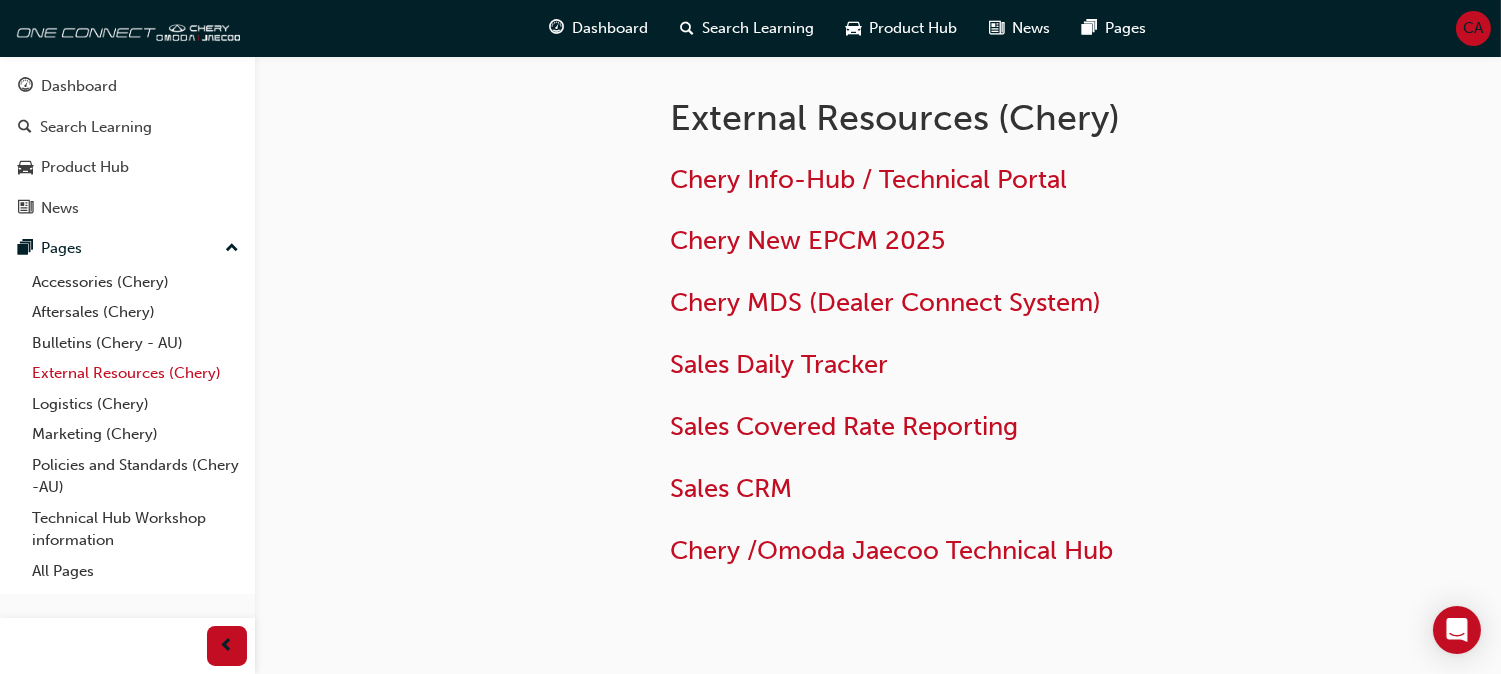 click on "External Resources (Chery)" at bounding box center [135, 373] 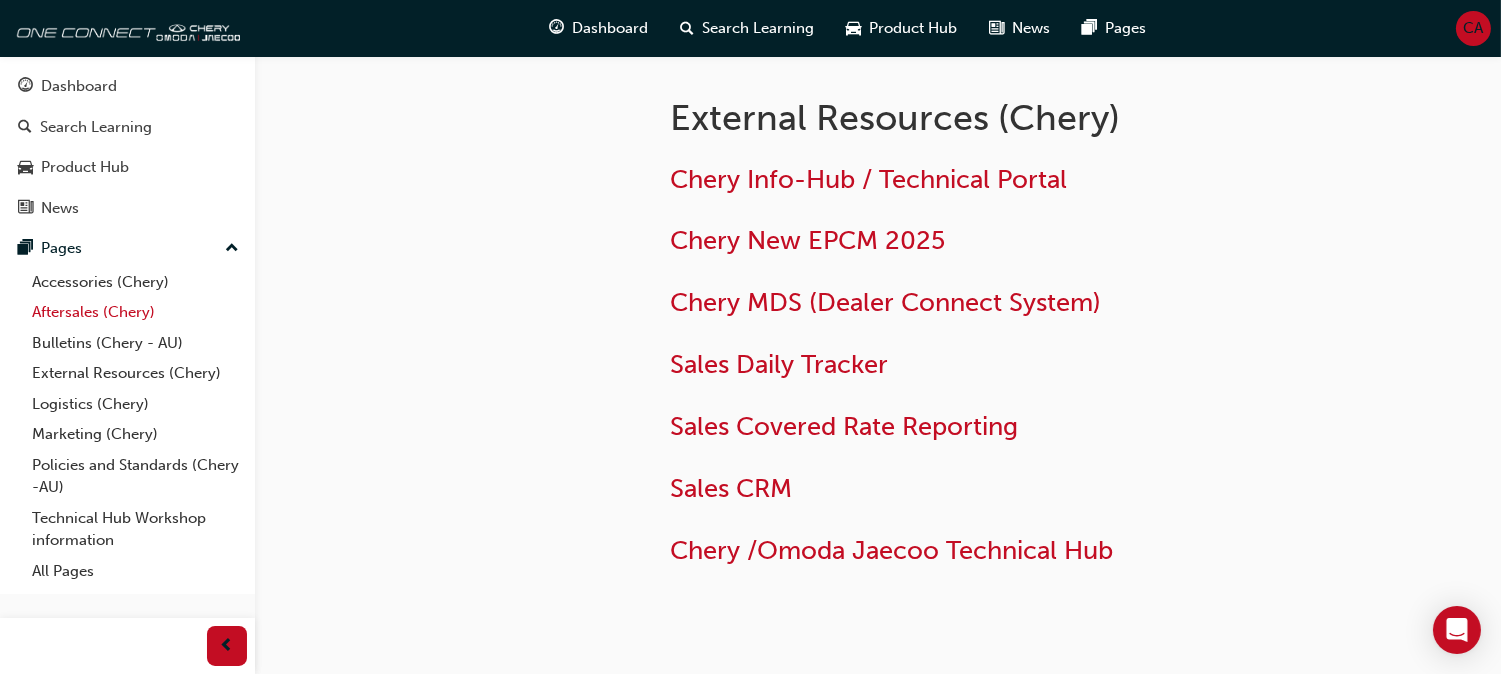 click on "Aftersales (Chery)" at bounding box center [135, 312] 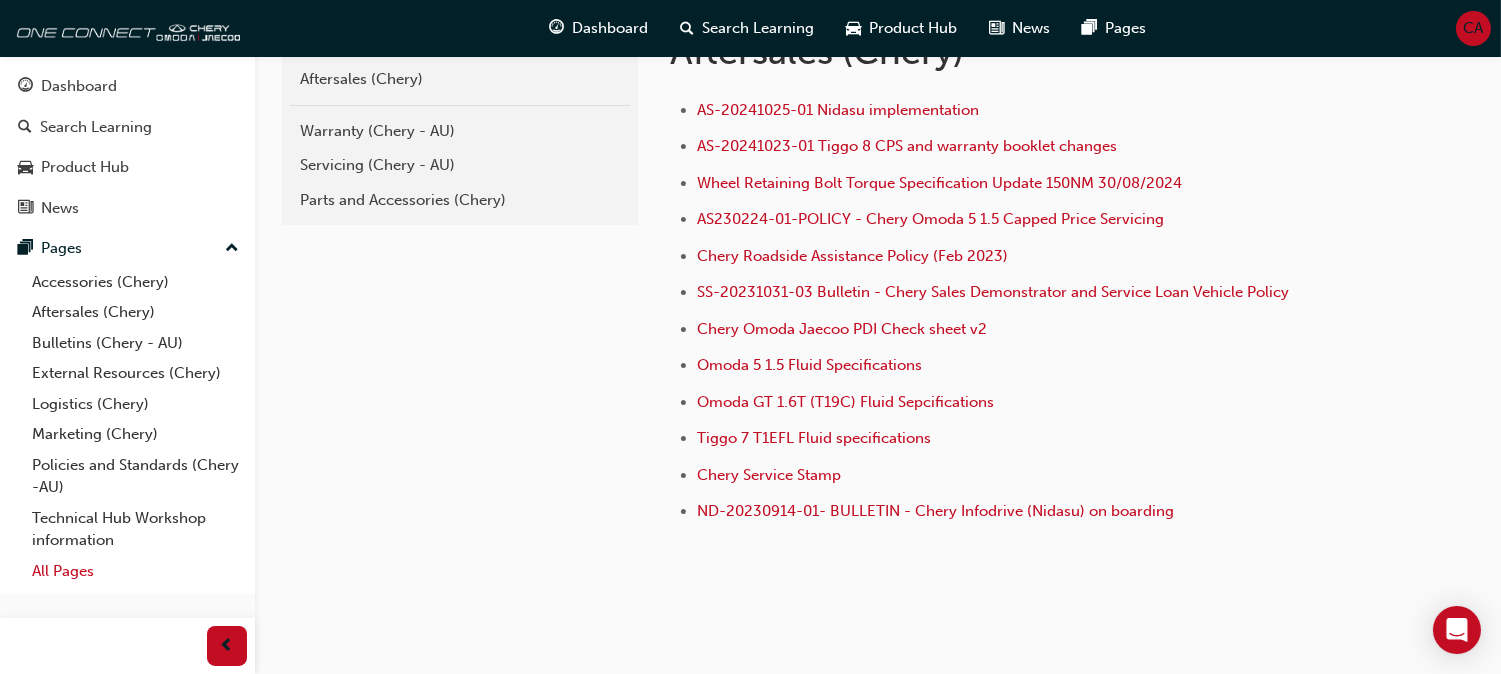 scroll, scrollTop: 518, scrollLeft: 0, axis: vertical 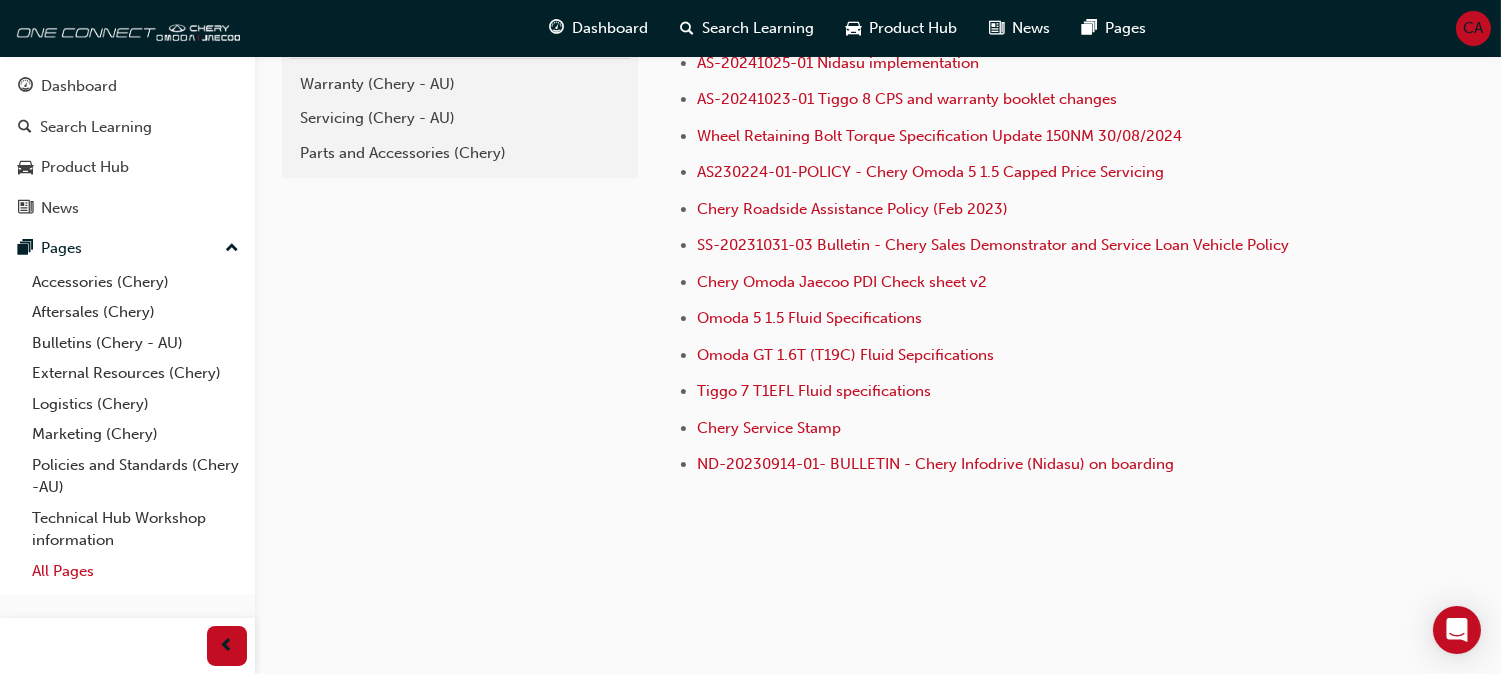 click on "All Pages" at bounding box center (135, 571) 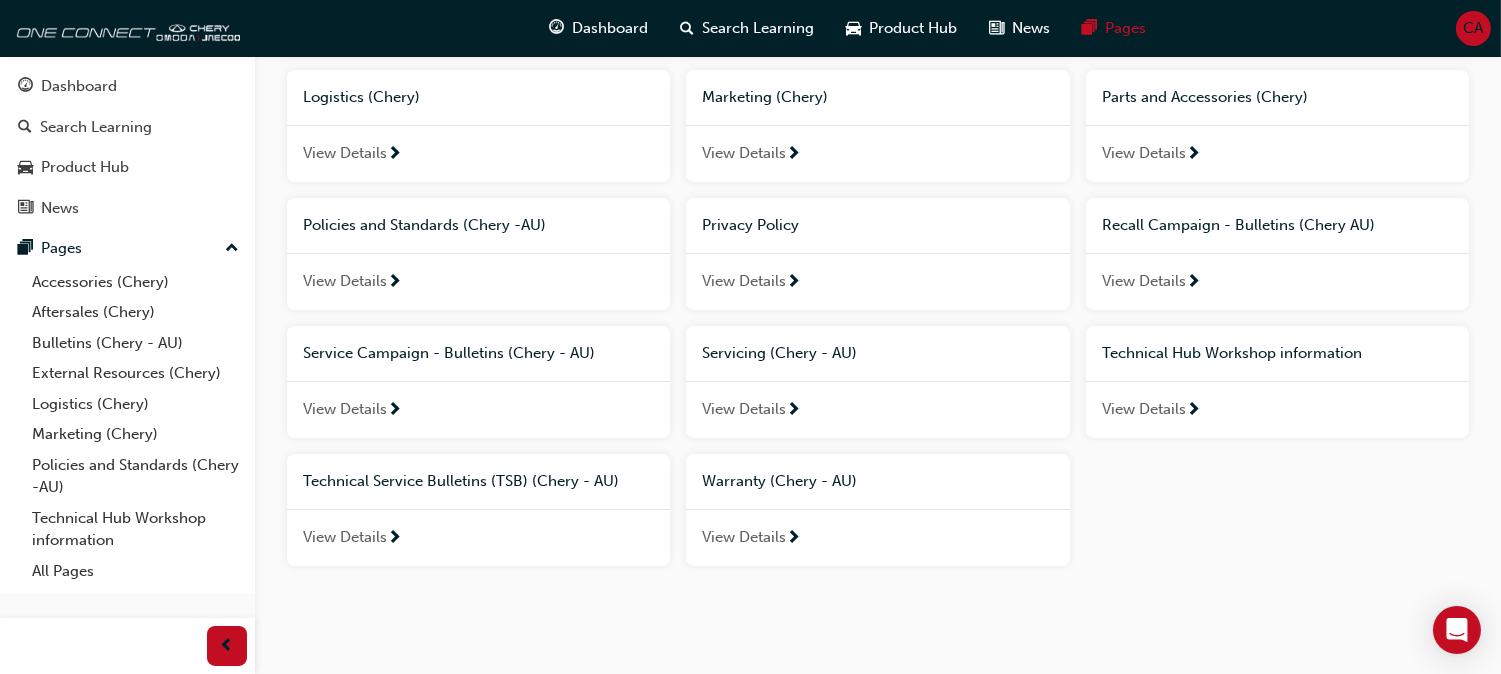 scroll, scrollTop: 436, scrollLeft: 0, axis: vertical 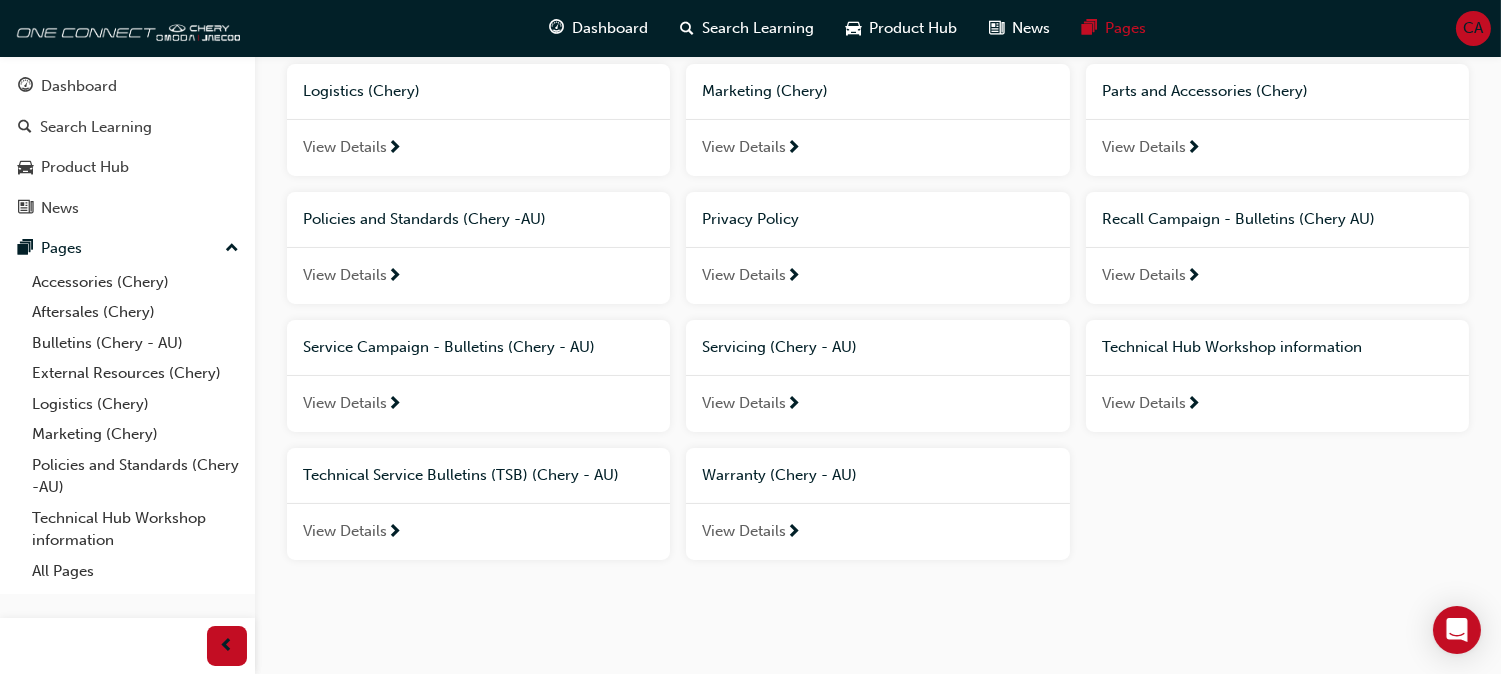 click on "View Details" at bounding box center (478, 532) 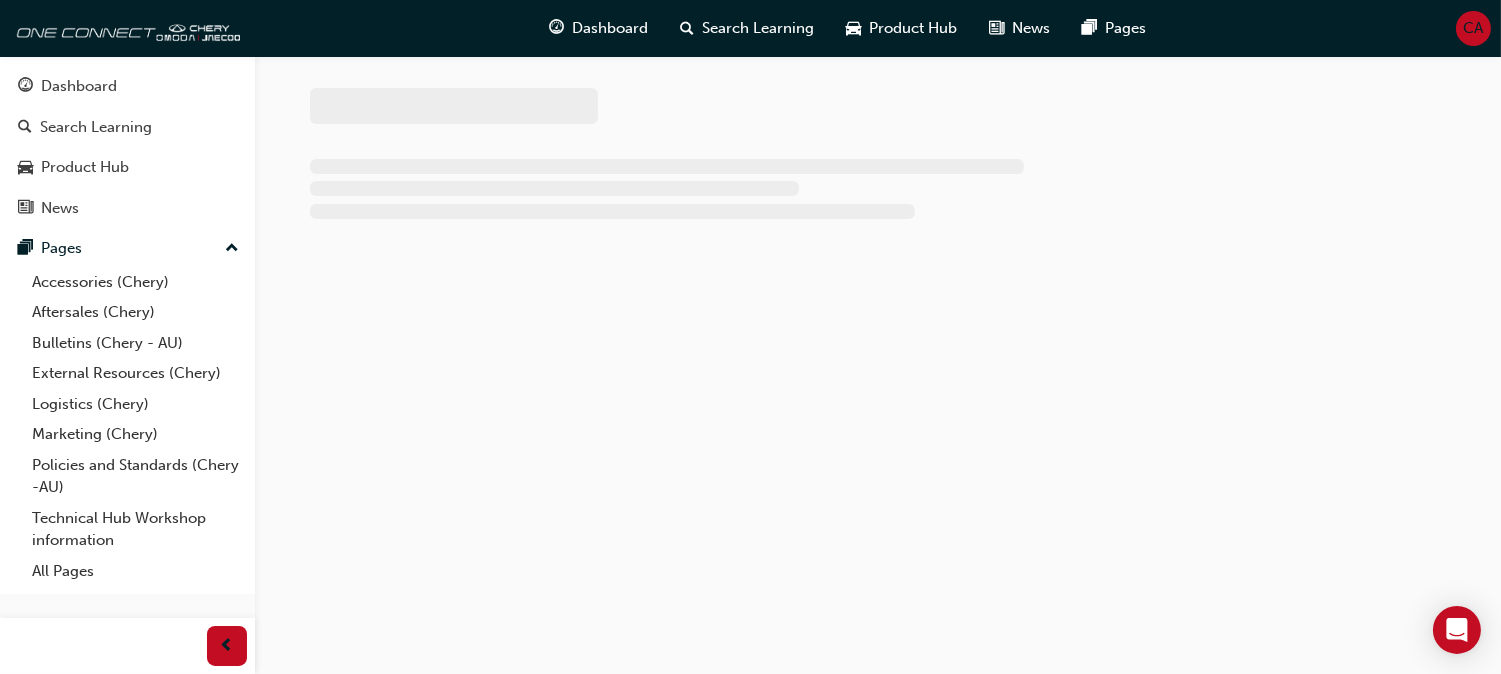 scroll, scrollTop: 0, scrollLeft: 0, axis: both 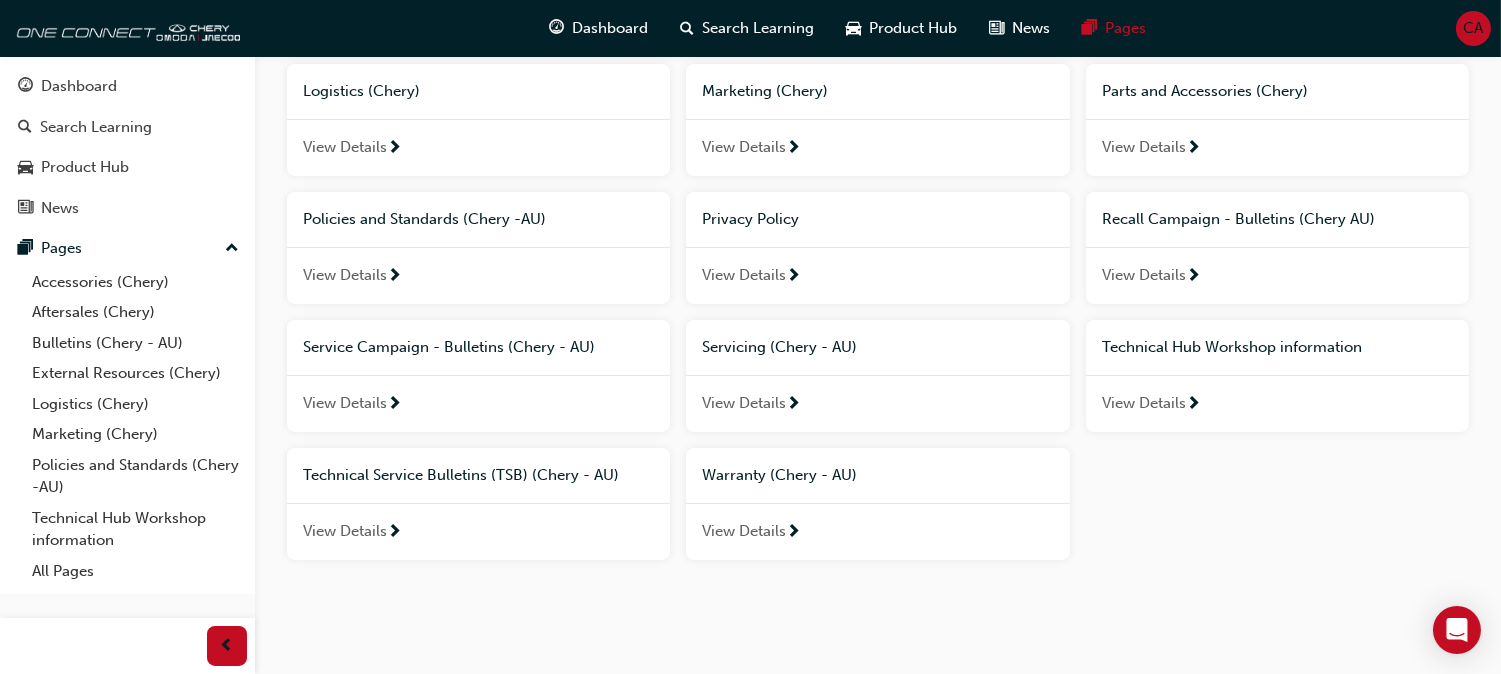 click on "View Details" at bounding box center [744, 403] 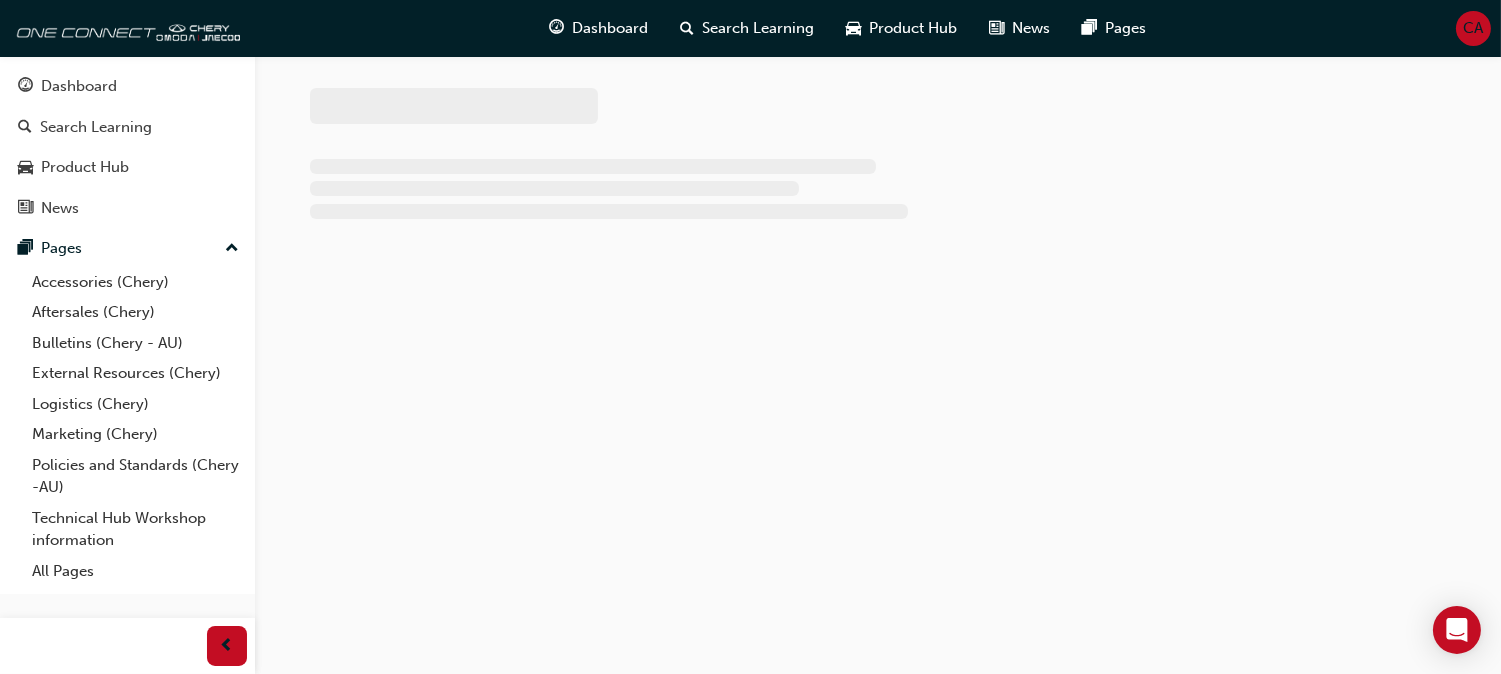 scroll, scrollTop: 0, scrollLeft: 0, axis: both 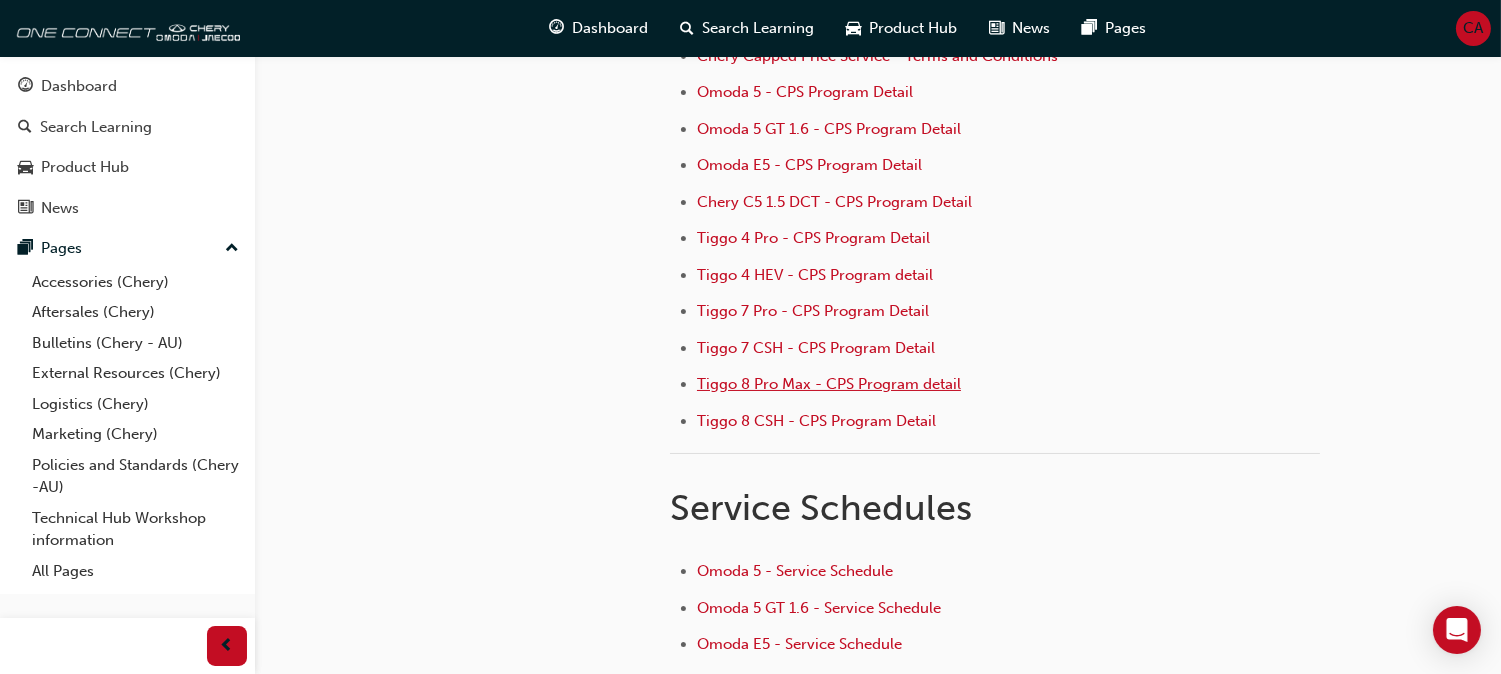 drag, startPoint x: 924, startPoint y: 393, endPoint x: 785, endPoint y: 438, distance: 146.1027 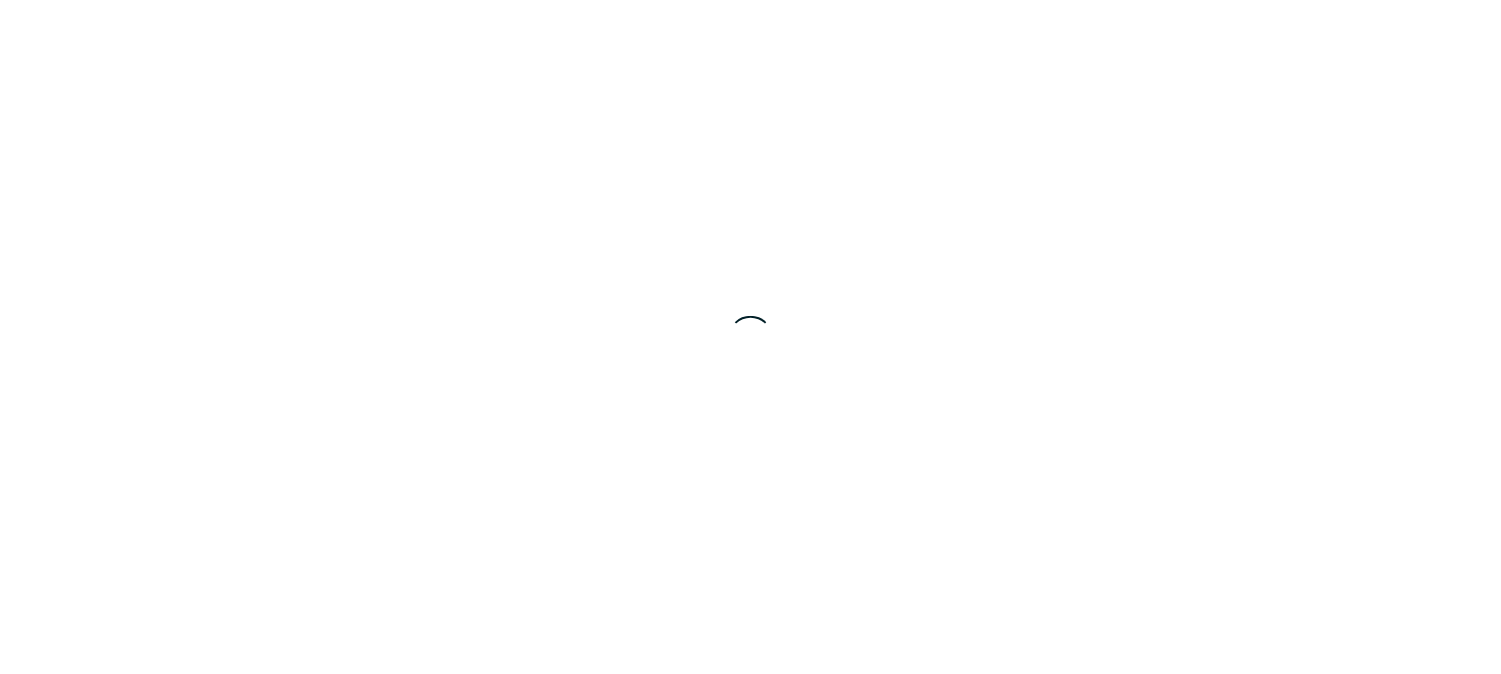 scroll, scrollTop: 0, scrollLeft: 0, axis: both 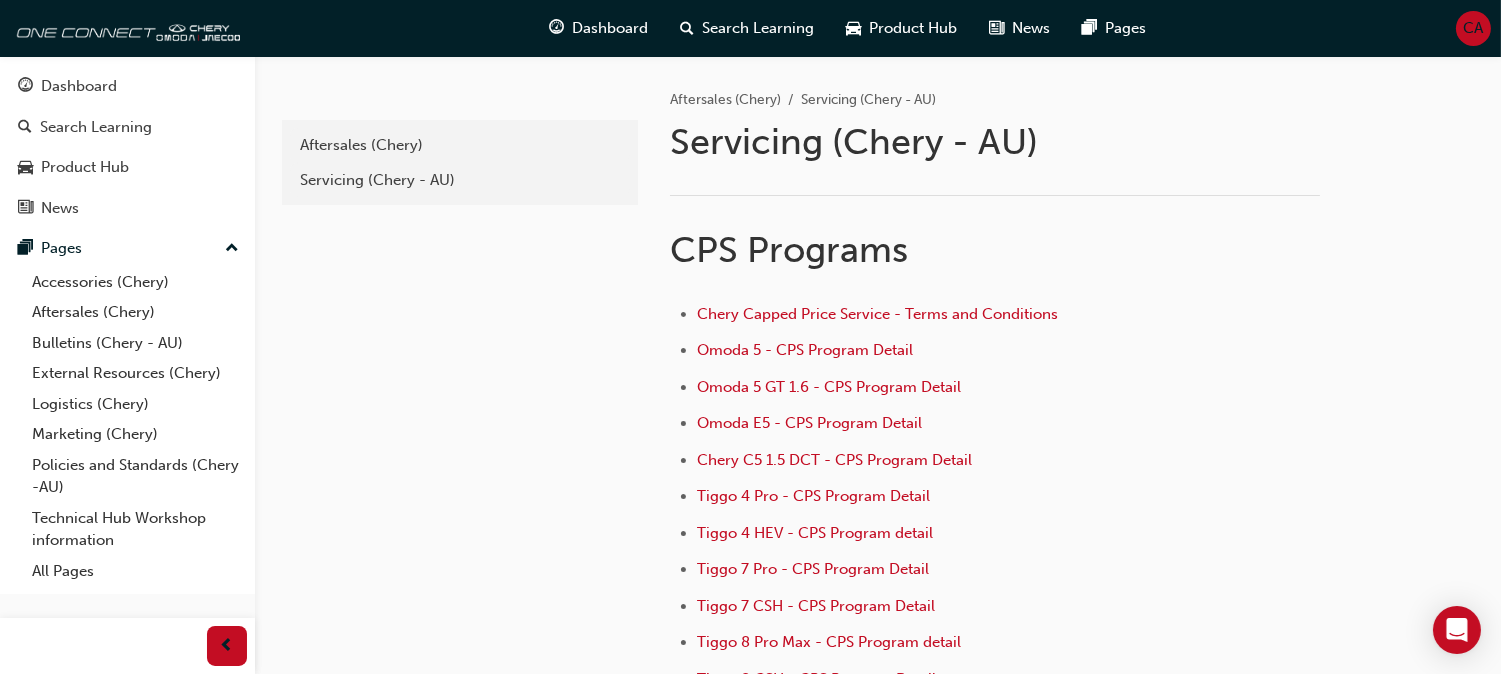 drag, startPoint x: 0, startPoint y: 0, endPoint x: 768, endPoint y: 290, distance: 820.9288 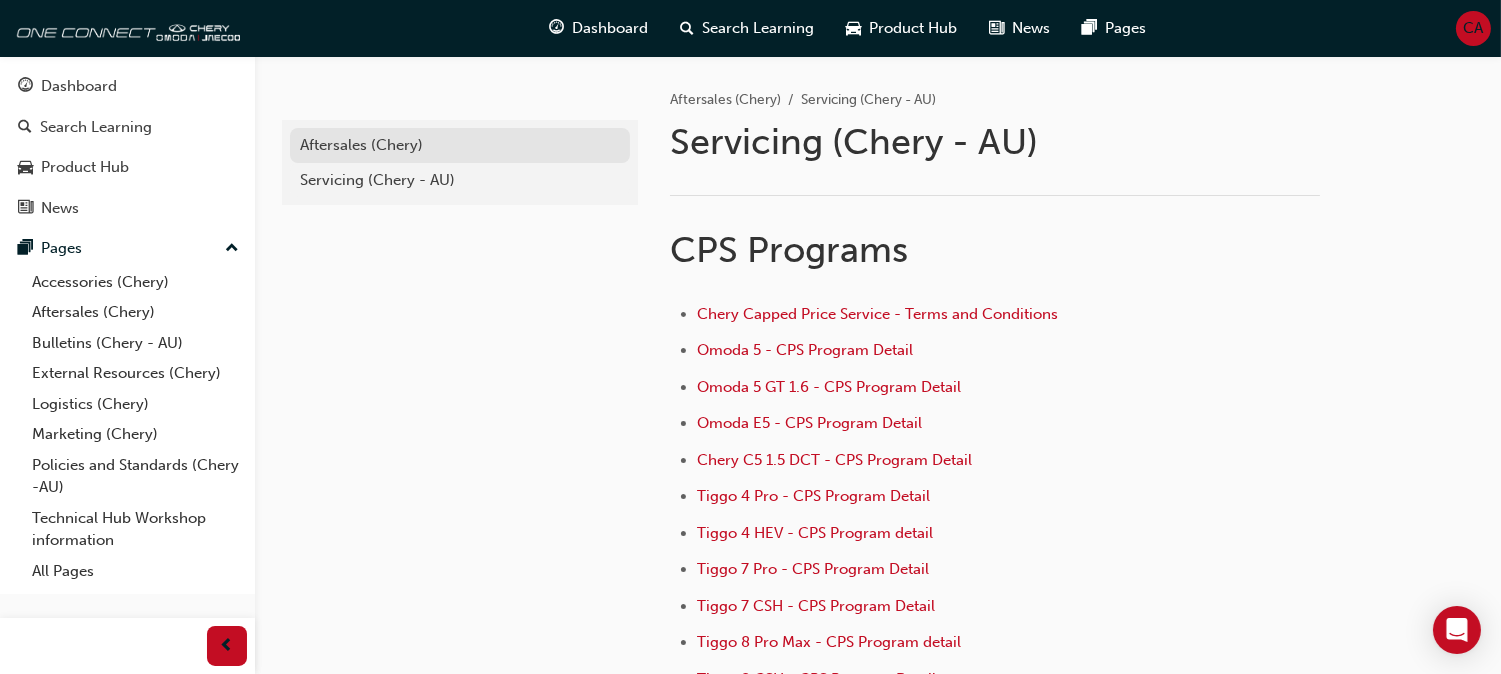click on "Aftersales (Chery)" at bounding box center (460, 145) 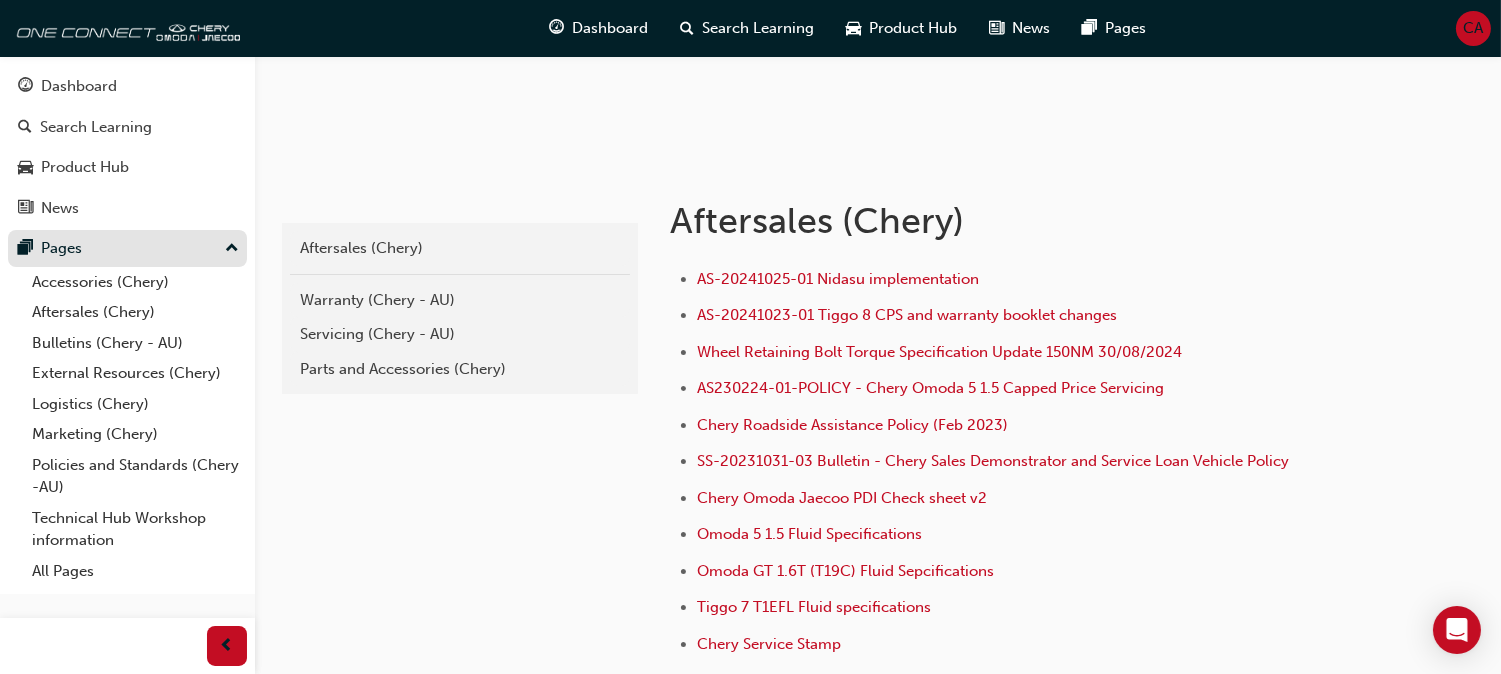 scroll, scrollTop: 274, scrollLeft: 0, axis: vertical 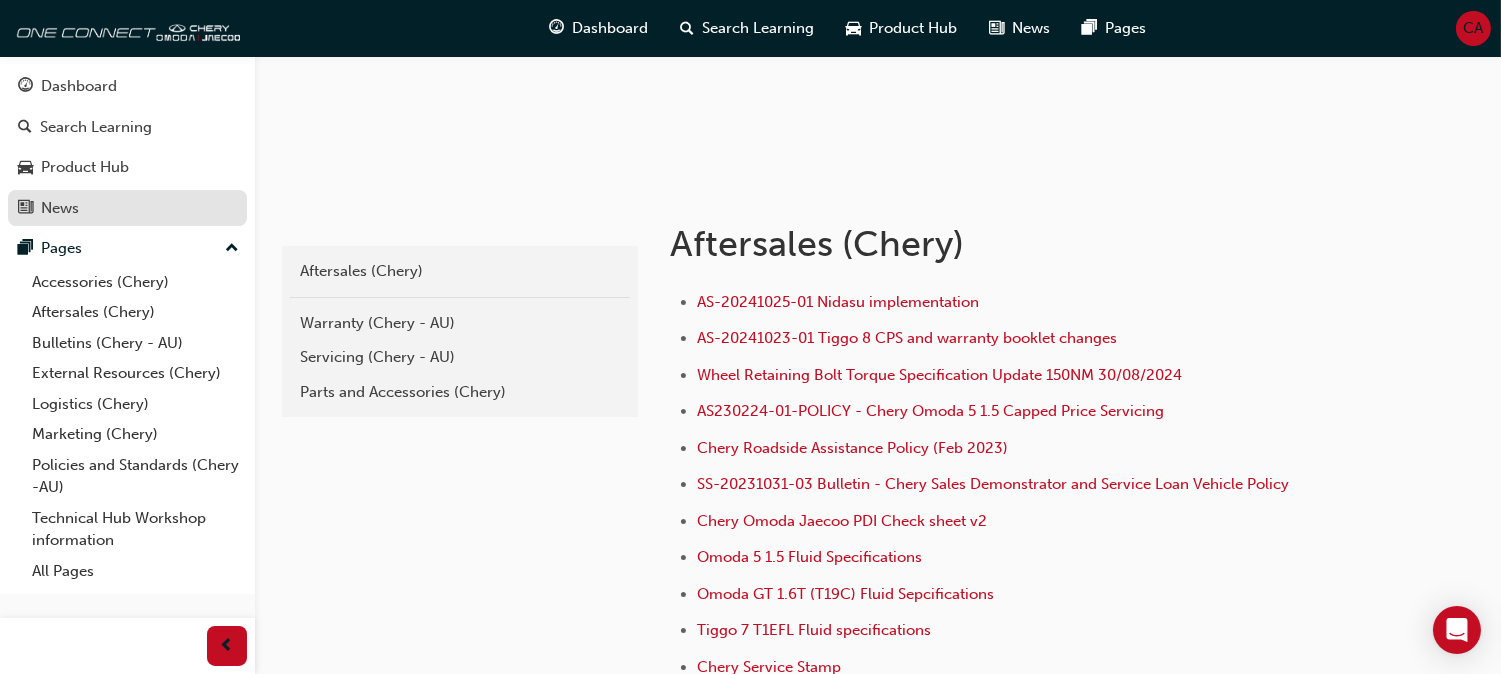 click on "News" at bounding box center [127, 208] 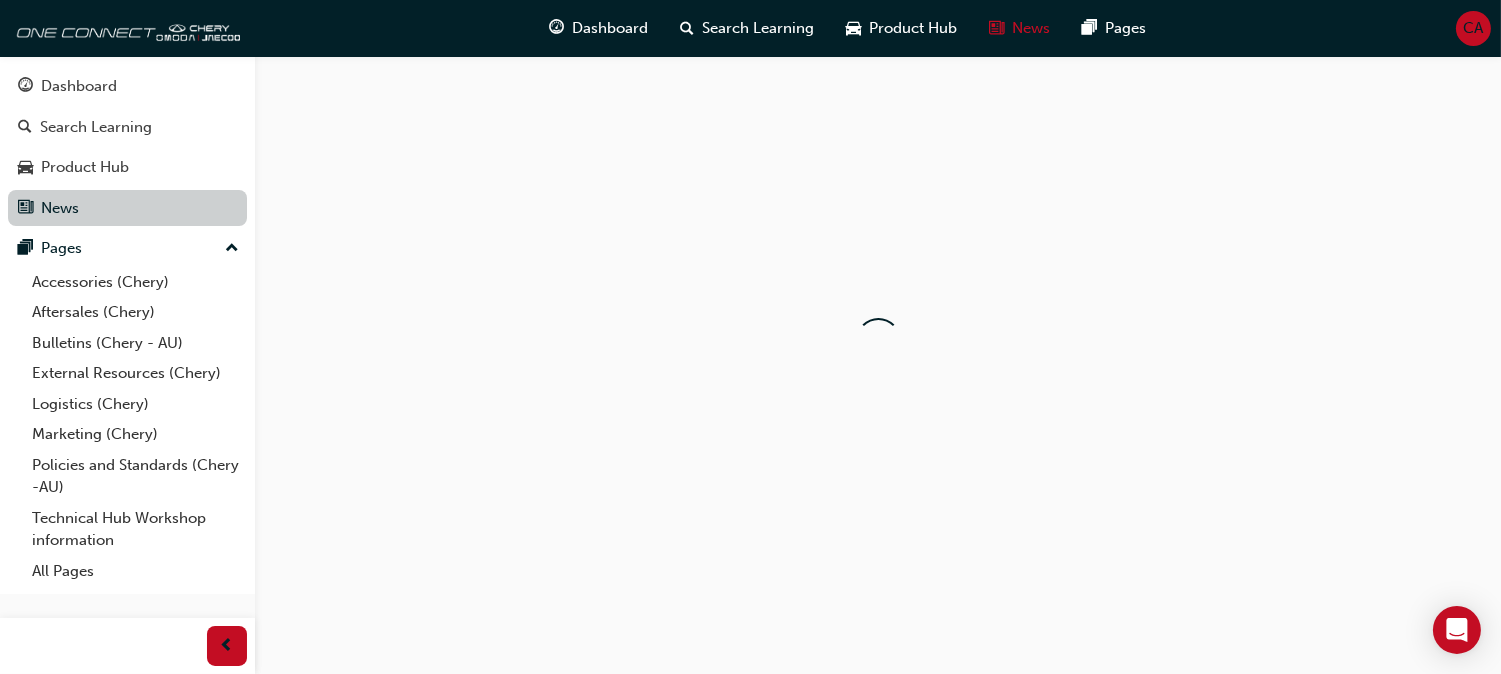 scroll, scrollTop: 0, scrollLeft: 0, axis: both 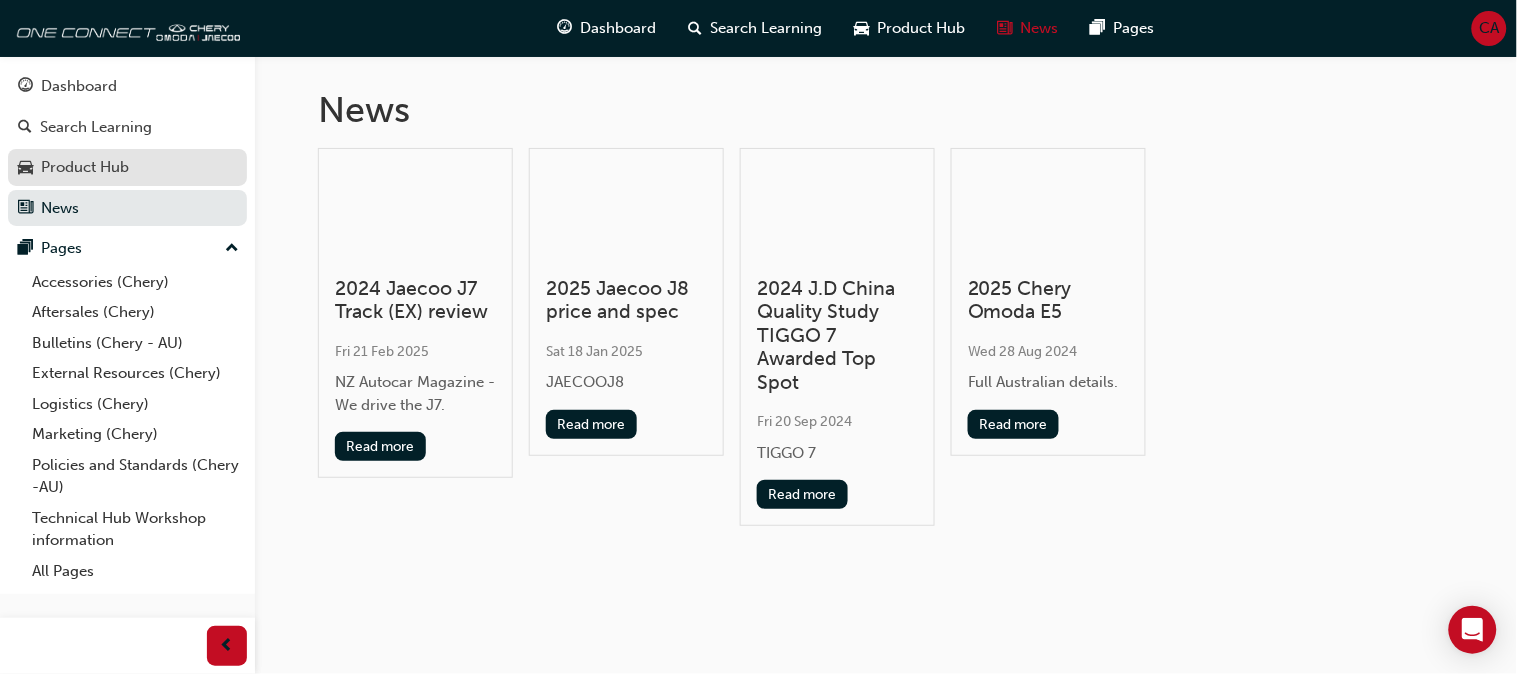 click on "Product Hub" at bounding box center (127, 167) 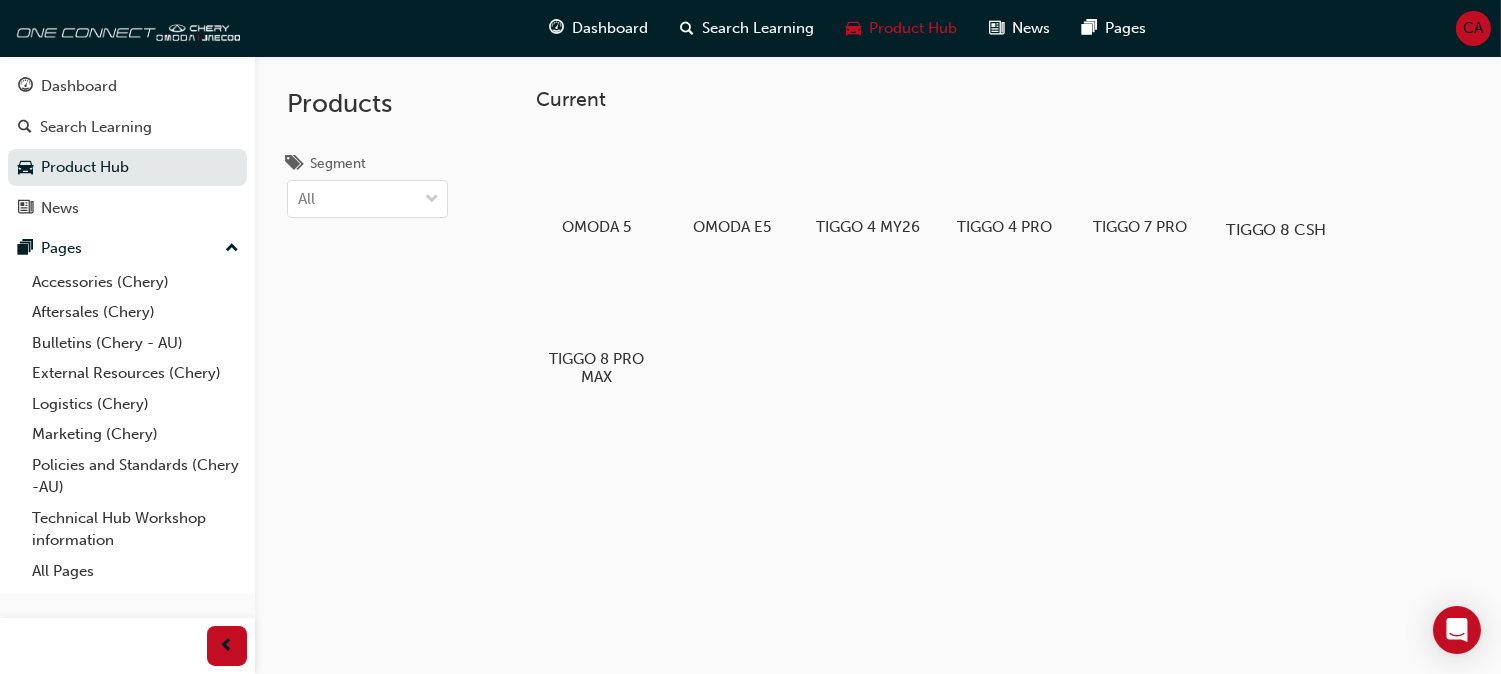 click at bounding box center [1276, 172] 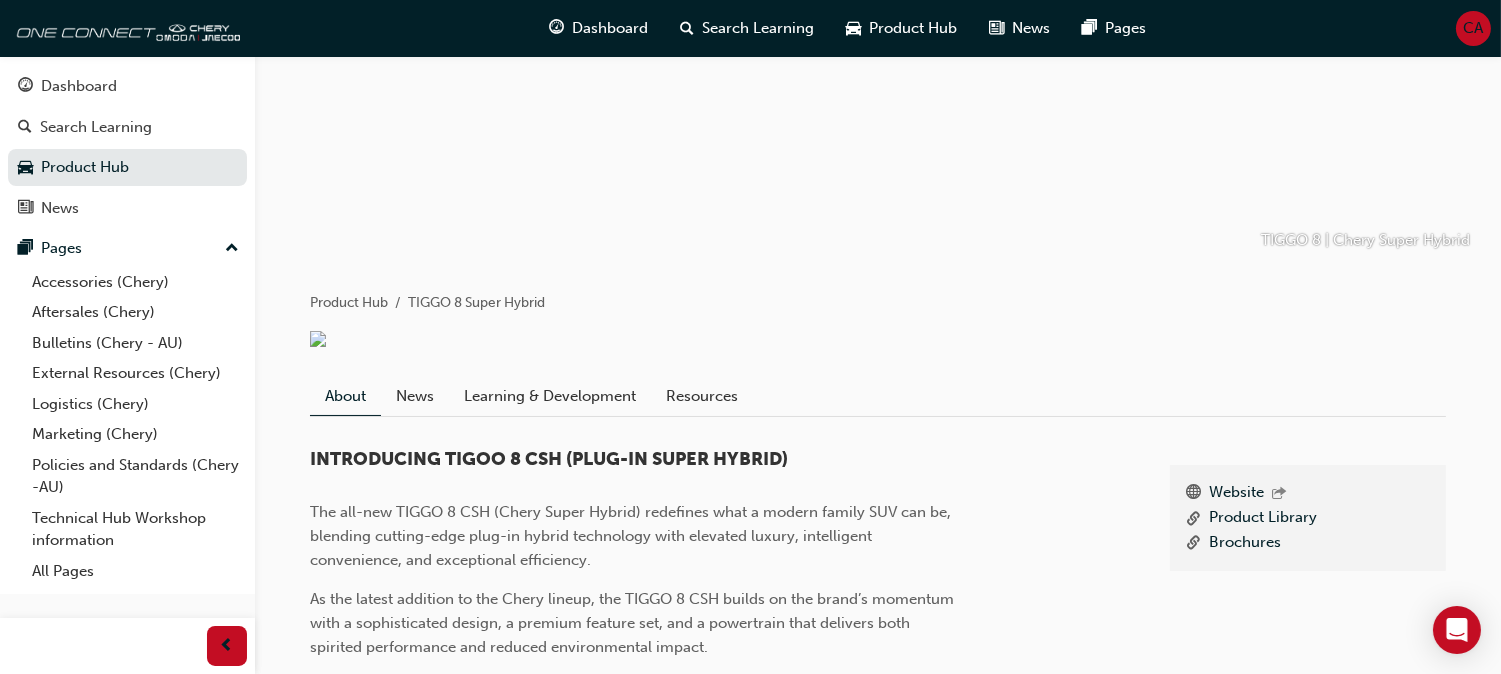 scroll, scrollTop: 236, scrollLeft: 0, axis: vertical 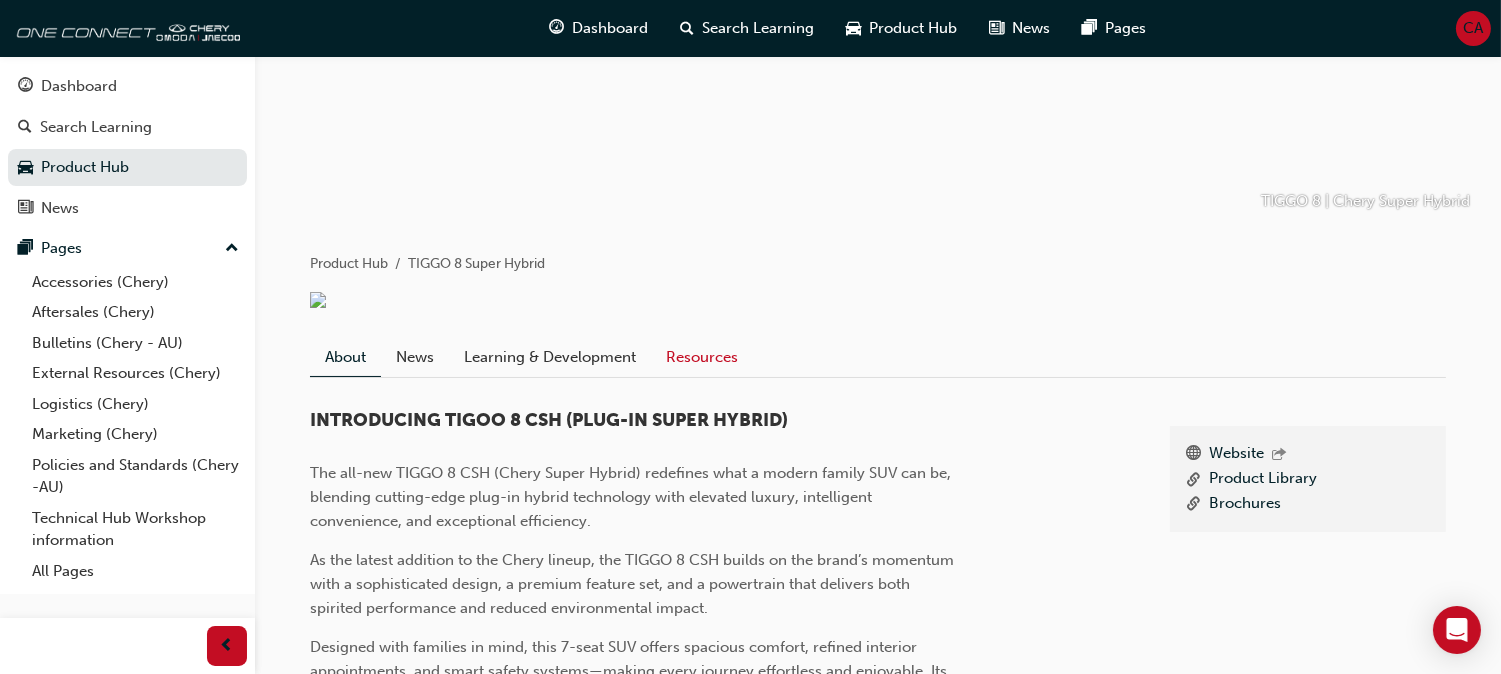 click on "Resources" at bounding box center (702, 357) 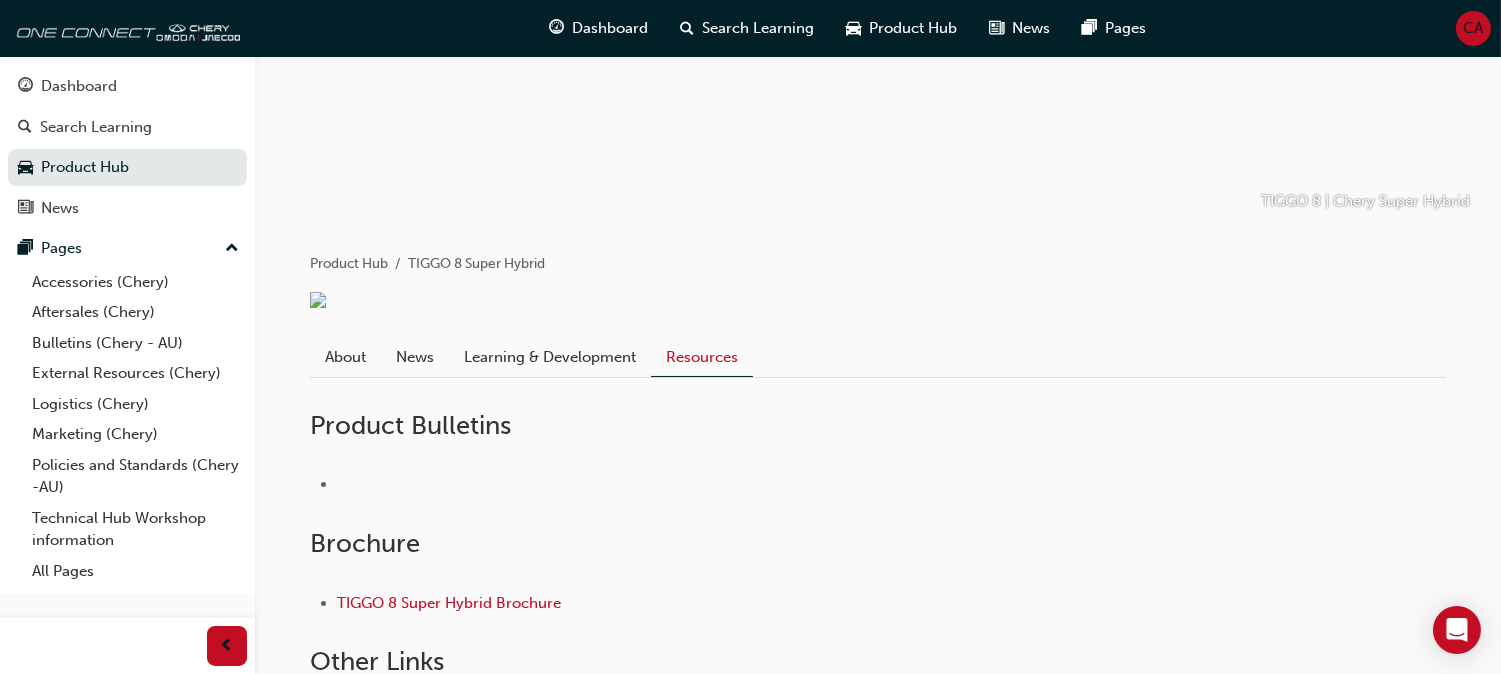 scroll, scrollTop: 453, scrollLeft: 0, axis: vertical 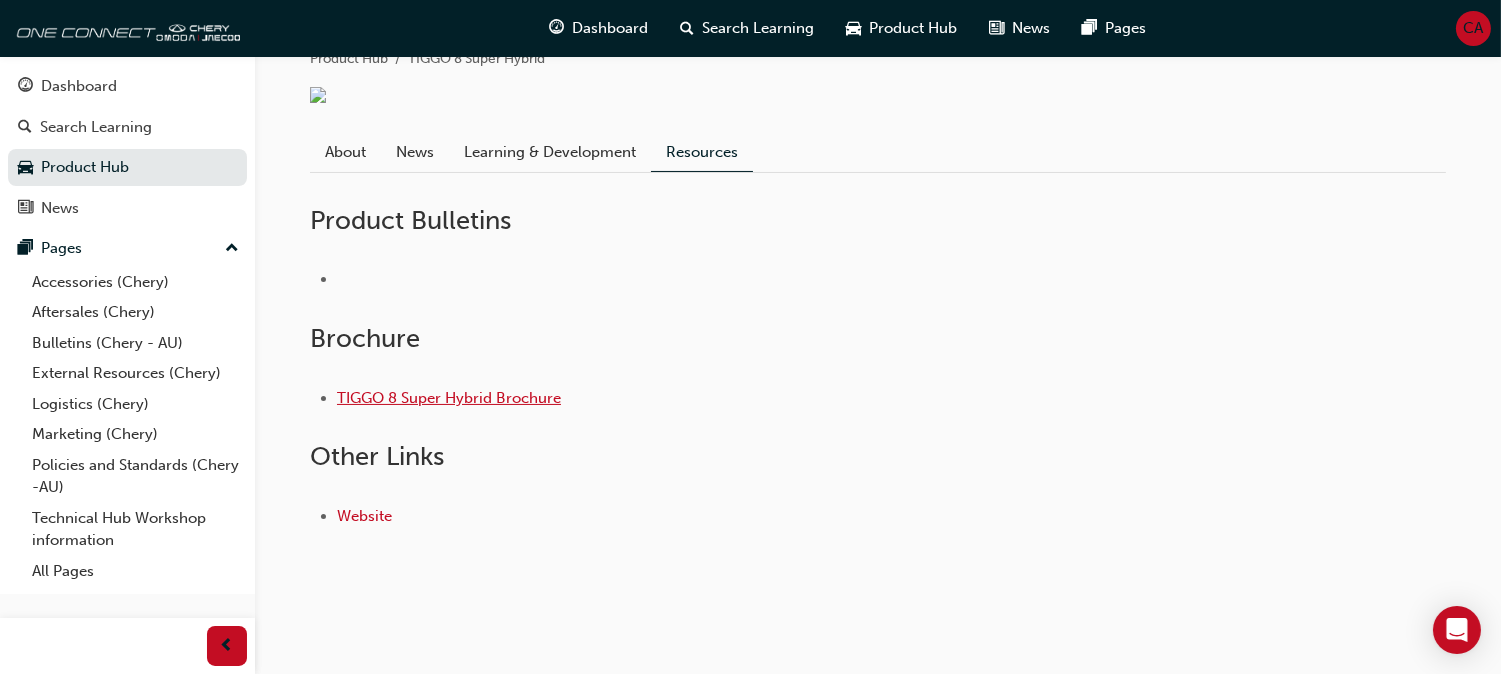 click on "TIGGO 8 Super Hybrid Brochure" at bounding box center [449, 398] 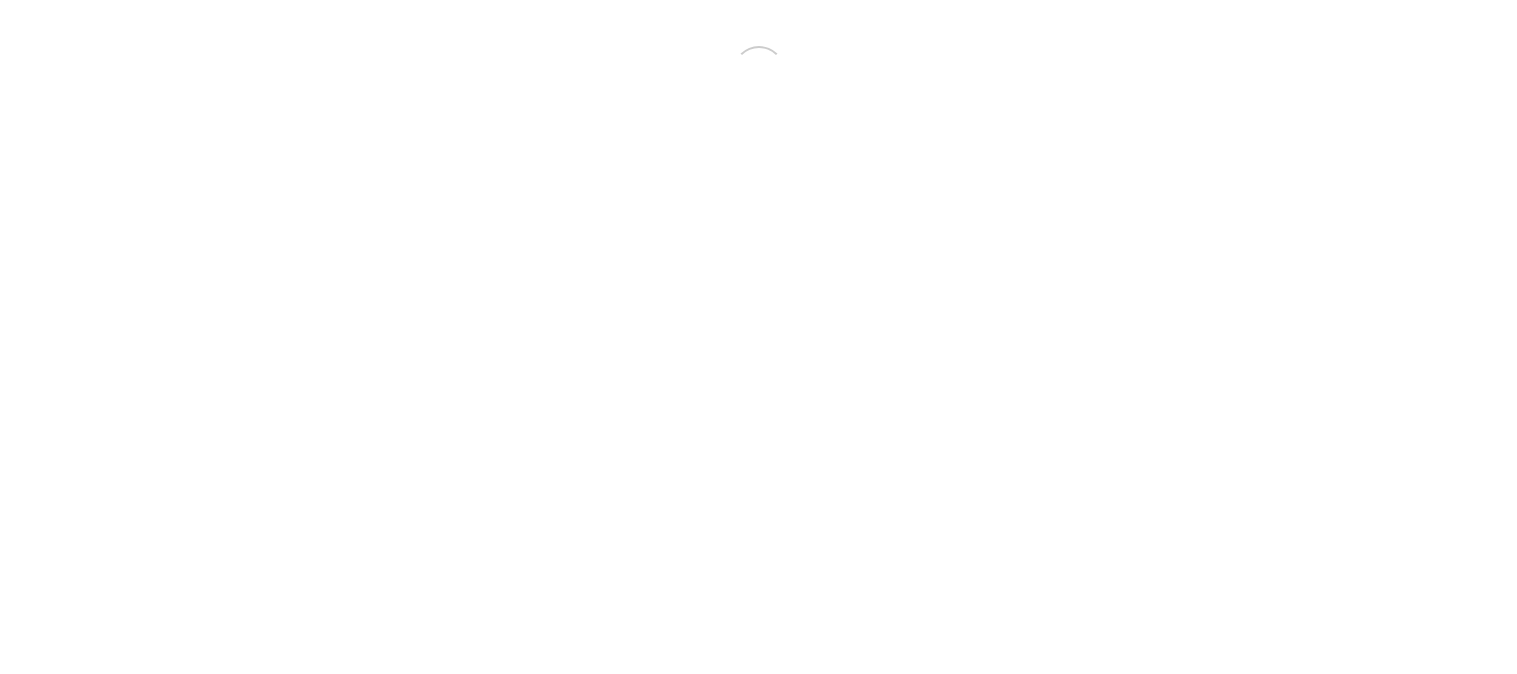 scroll, scrollTop: 0, scrollLeft: 0, axis: both 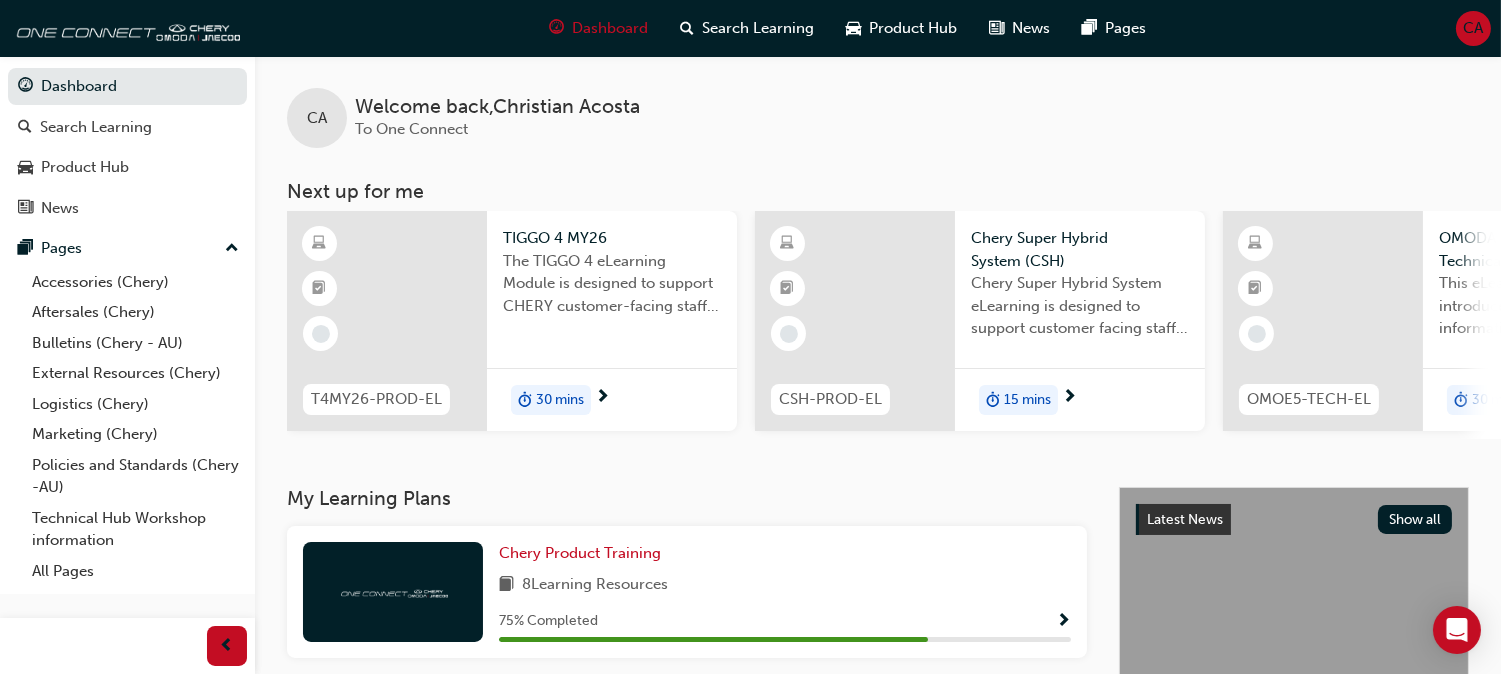 click on "Chery Super Hybrid System eLearning is designed to support customer facing staff with the understanding of CSH key components function operation energy use recovery and benefits." at bounding box center [1080, 306] 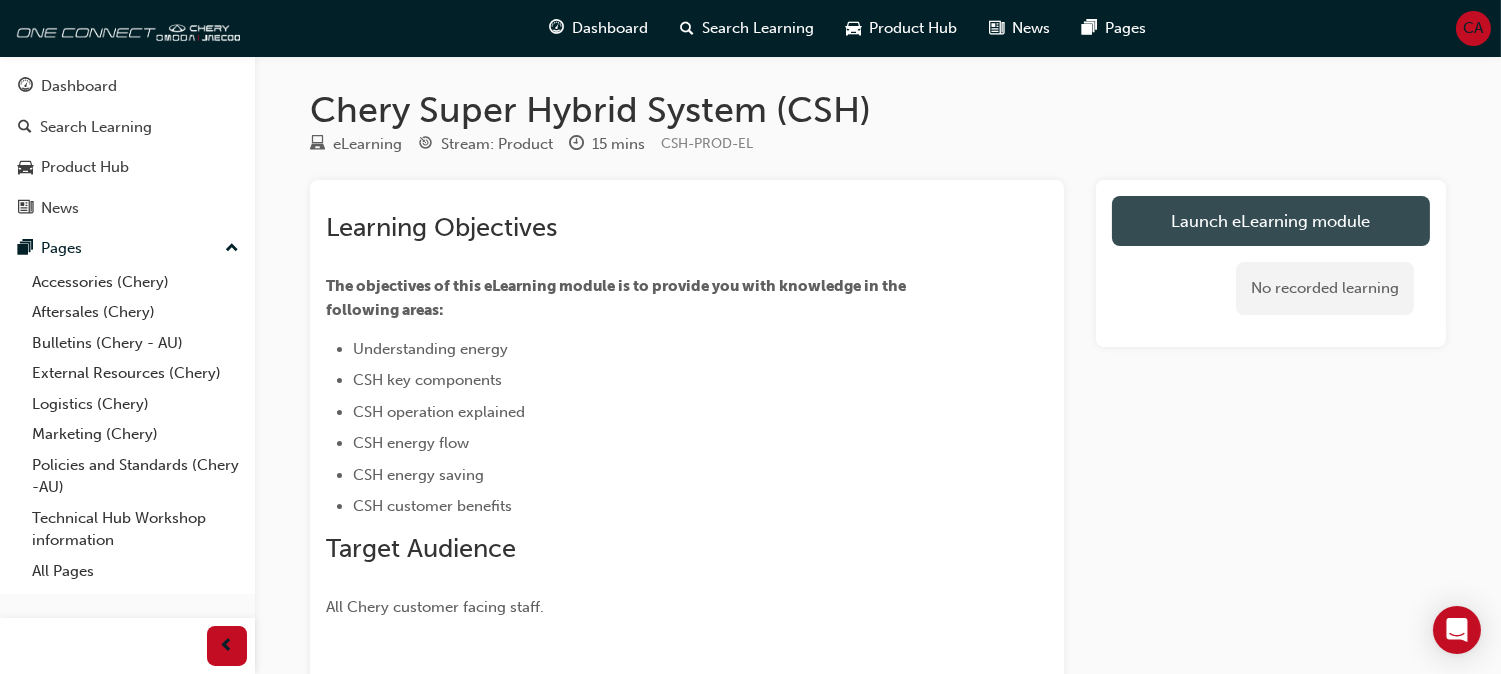 click on "Launch eLearning module" at bounding box center [1271, 221] 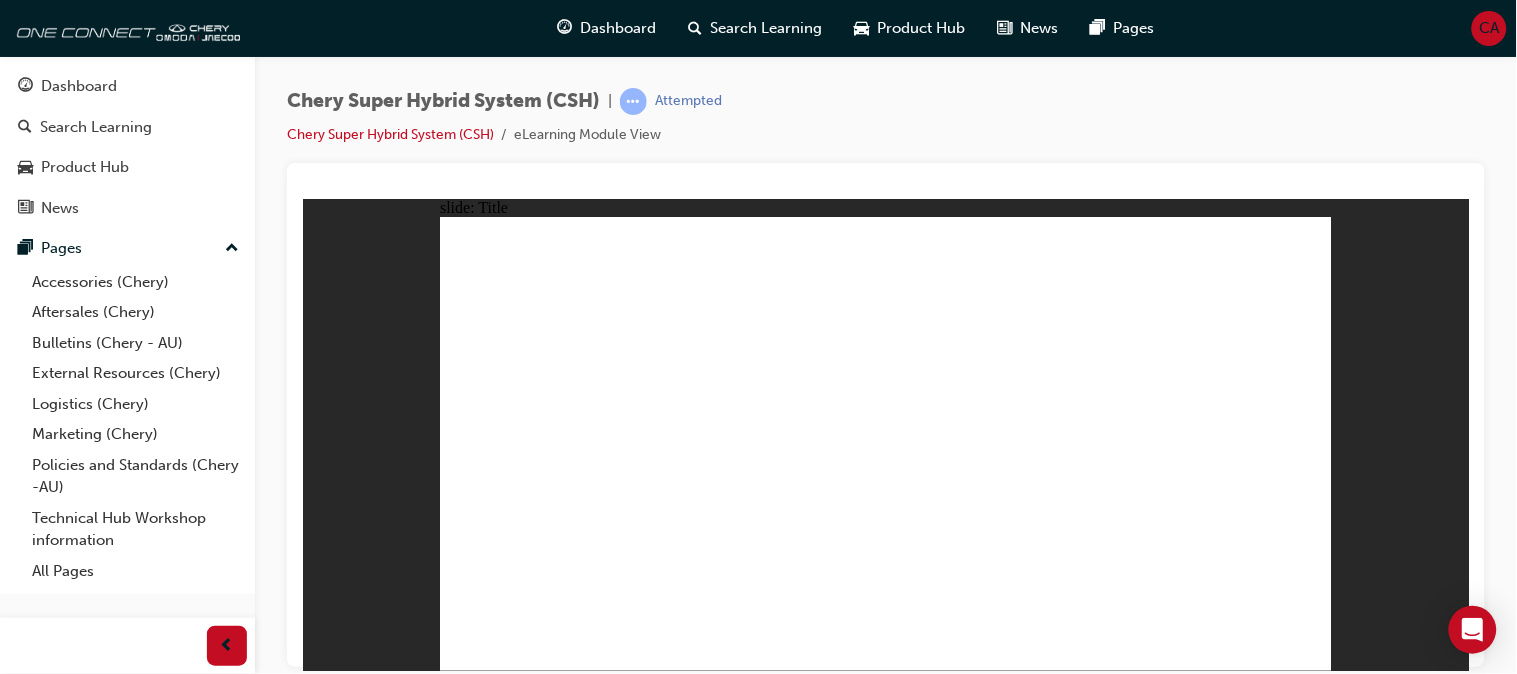 scroll, scrollTop: 0, scrollLeft: 0, axis: both 